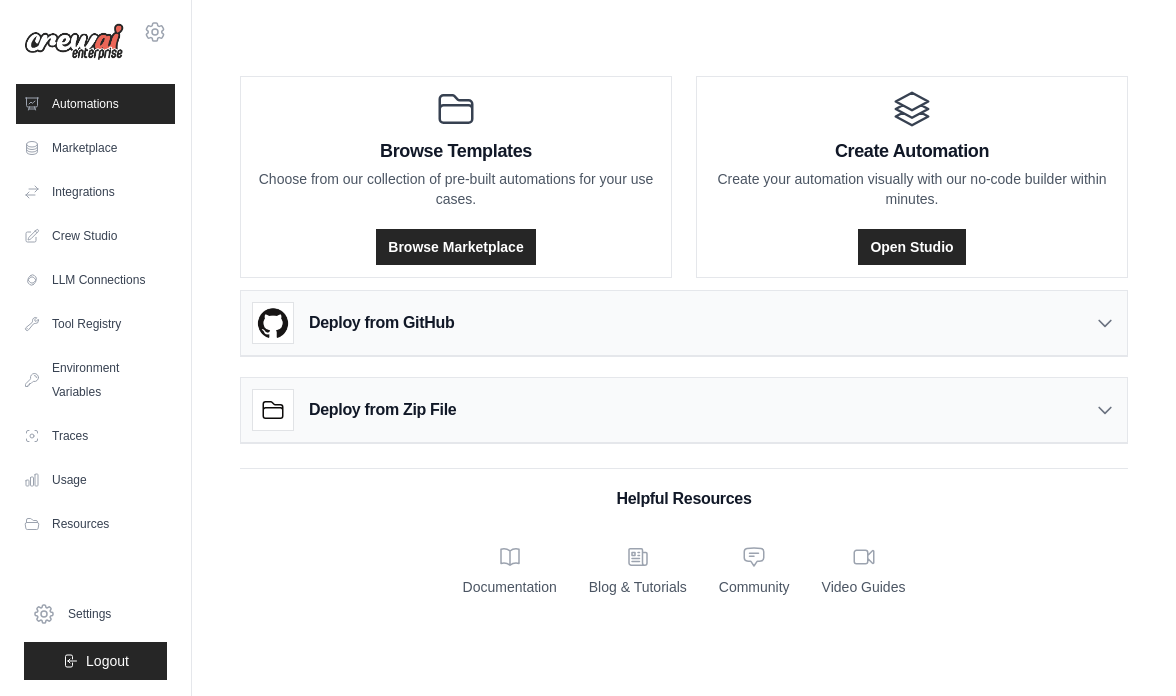 scroll, scrollTop: 0, scrollLeft: 0, axis: both 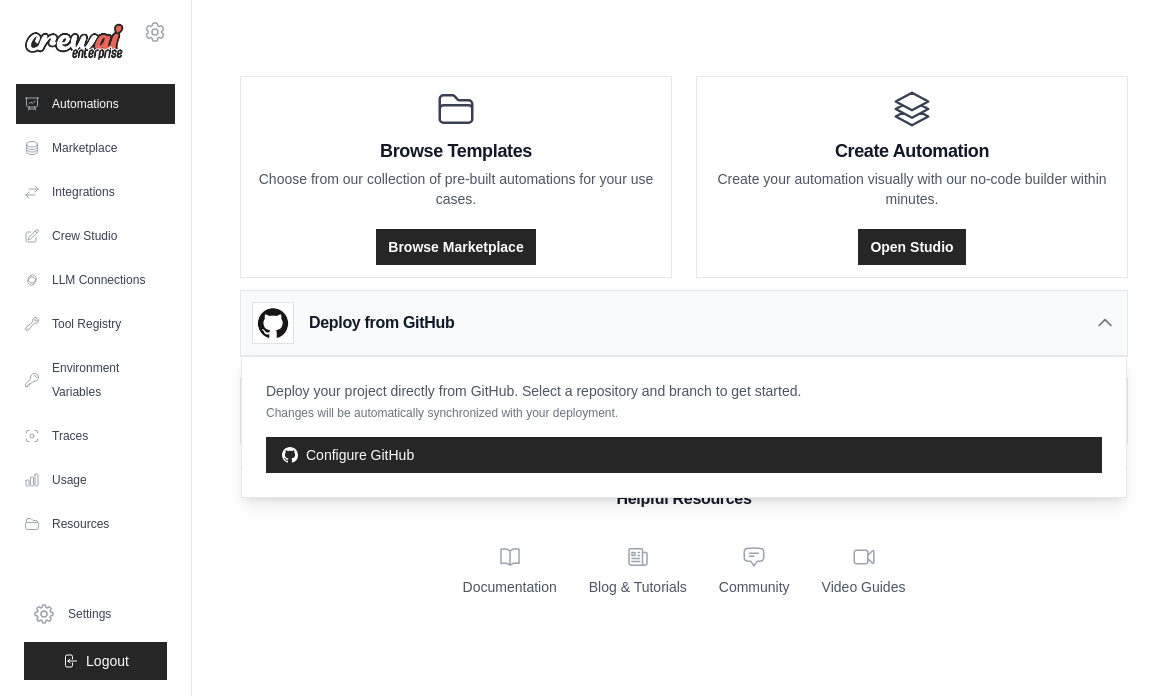 click on "Deploy from GitHub" at bounding box center (684, 323) 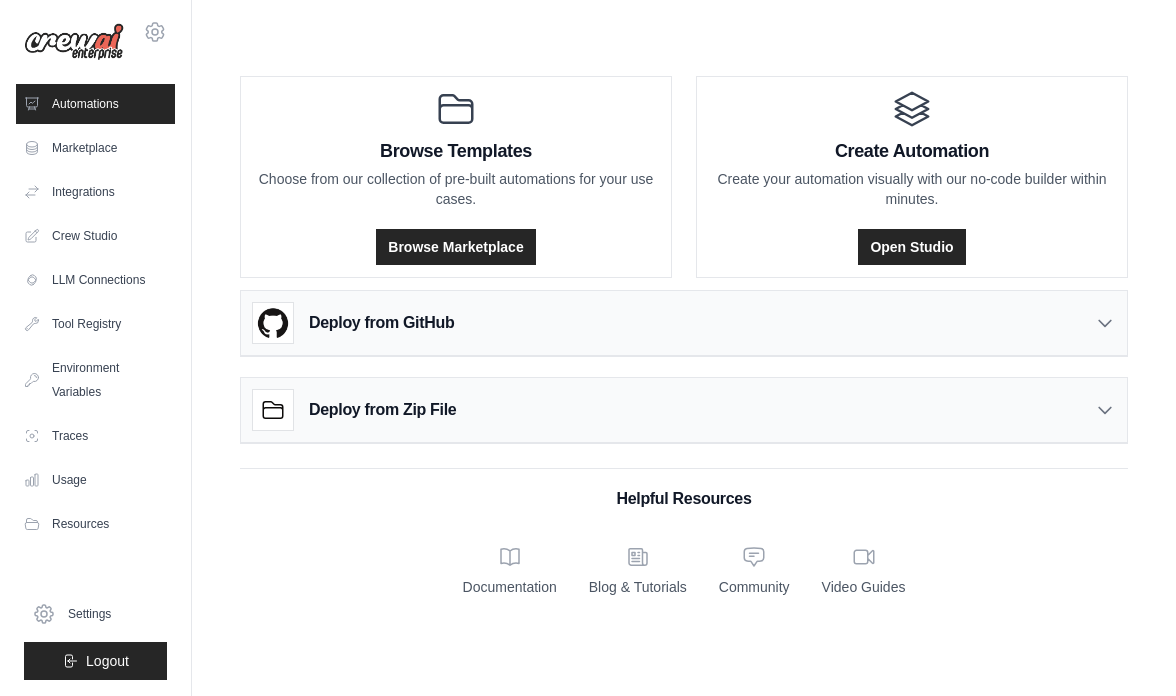 click on "Deploy from Zip File" at bounding box center [382, 410] 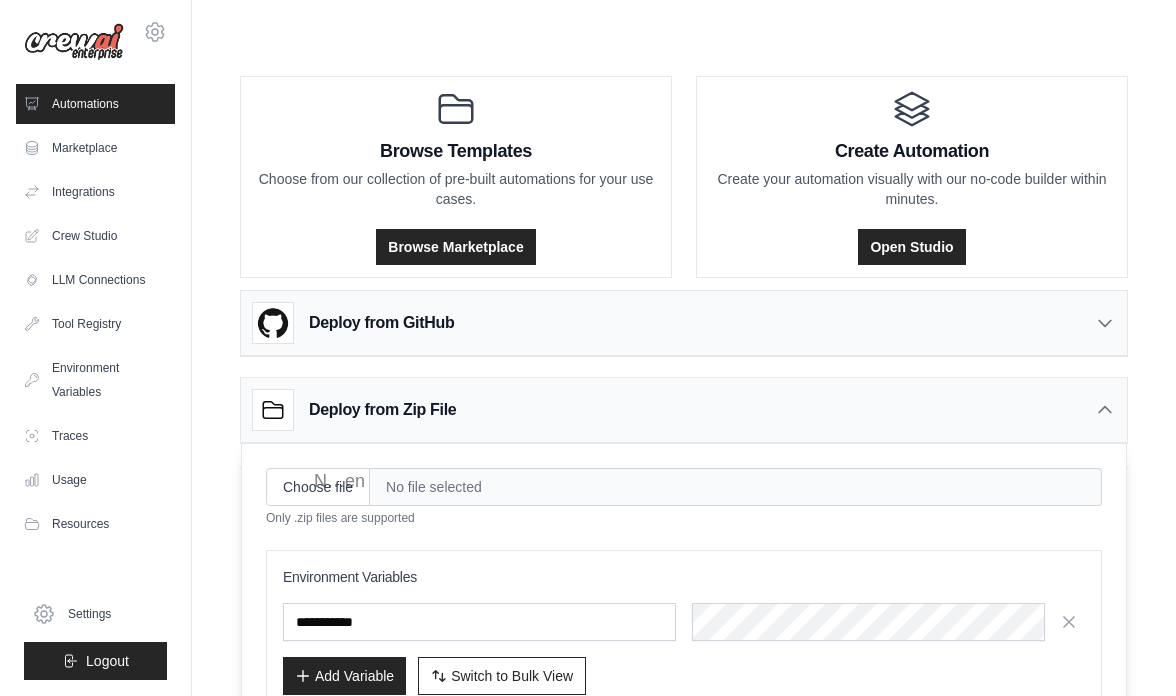 click on "Deploy from Zip File" at bounding box center (382, 410) 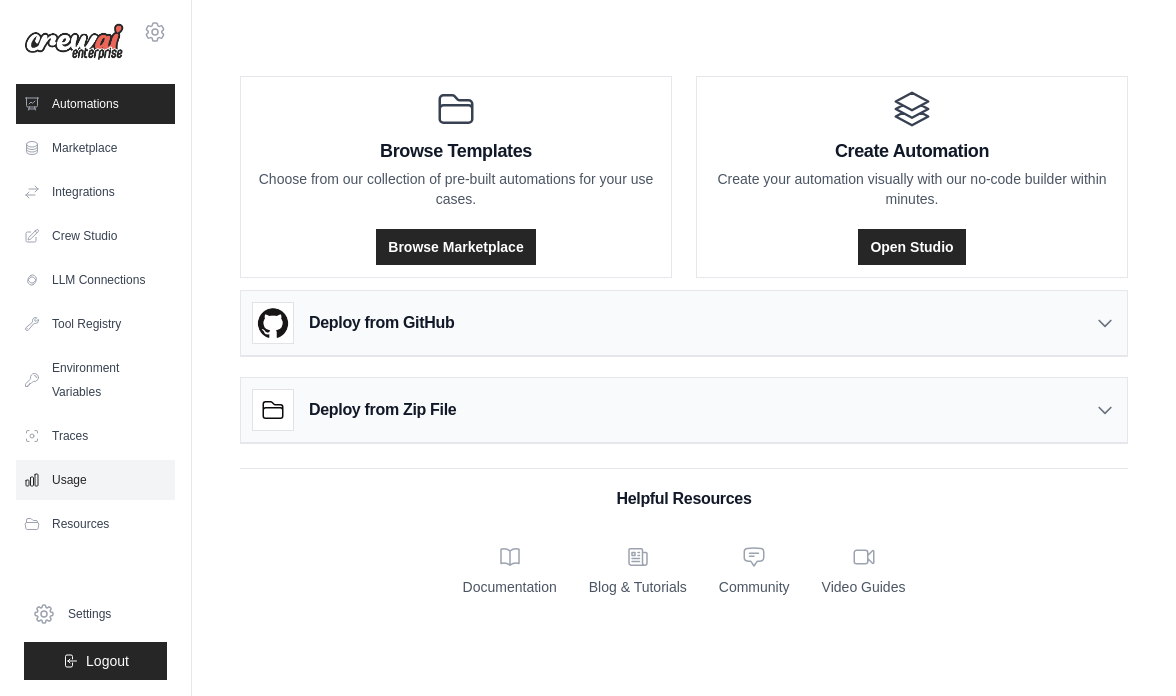 click on "Usage" at bounding box center (95, 480) 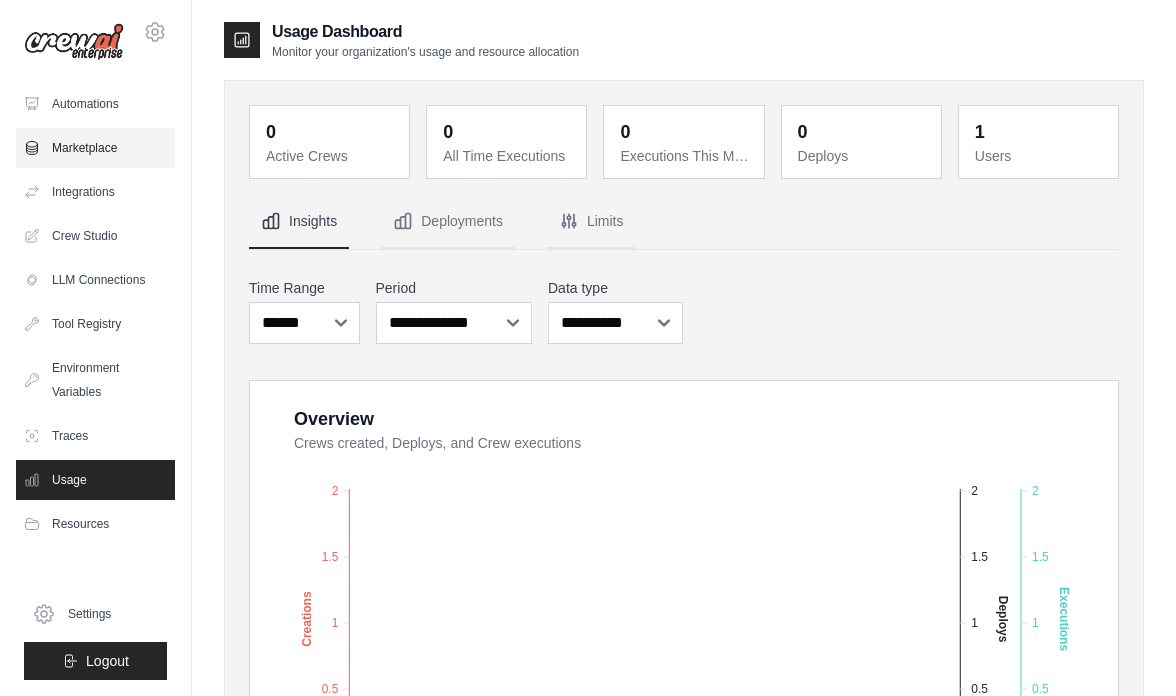scroll, scrollTop: 0, scrollLeft: 0, axis: both 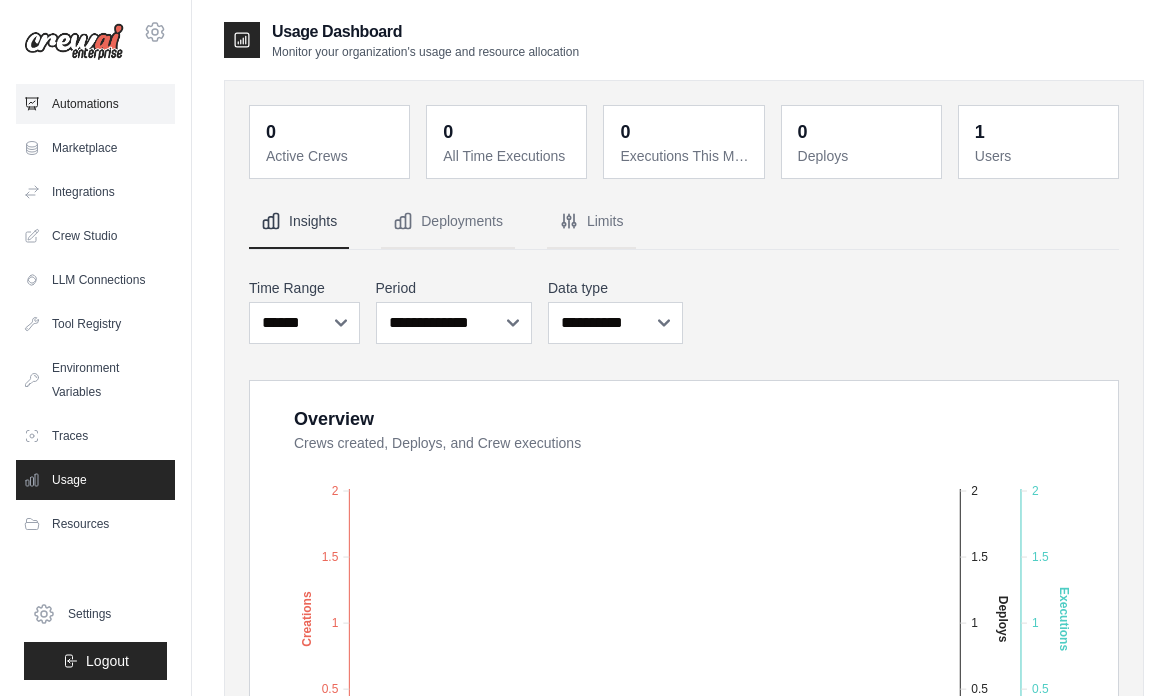 click on "Automations" at bounding box center (95, 104) 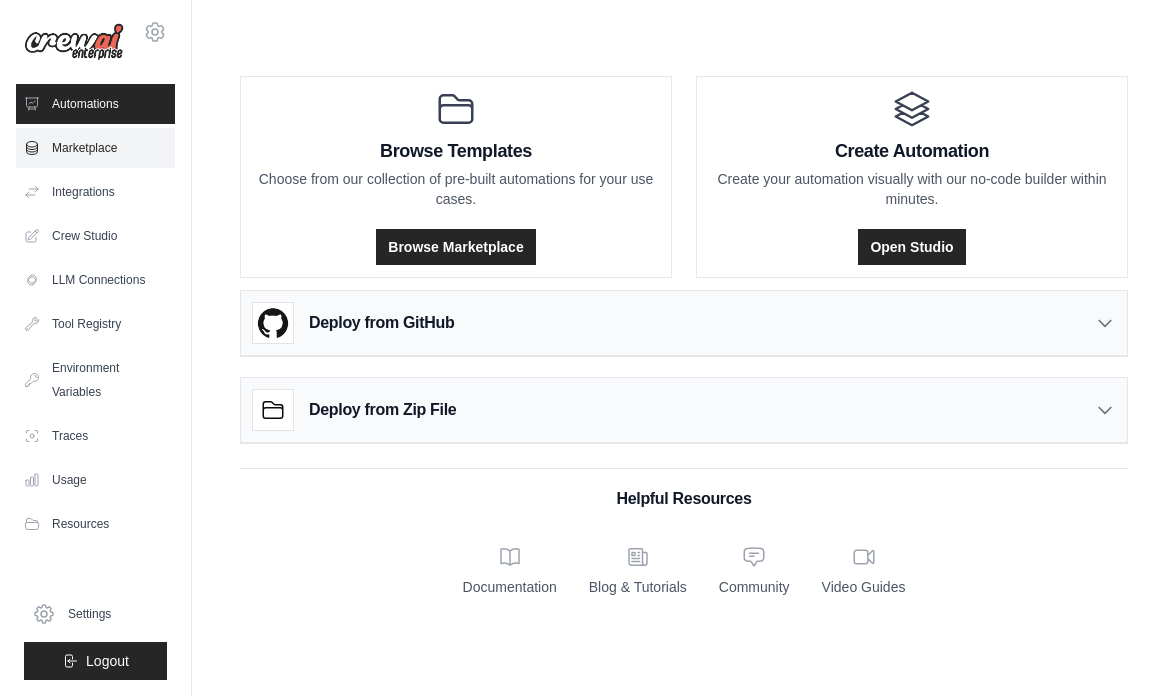 click on "Marketplace" at bounding box center [95, 148] 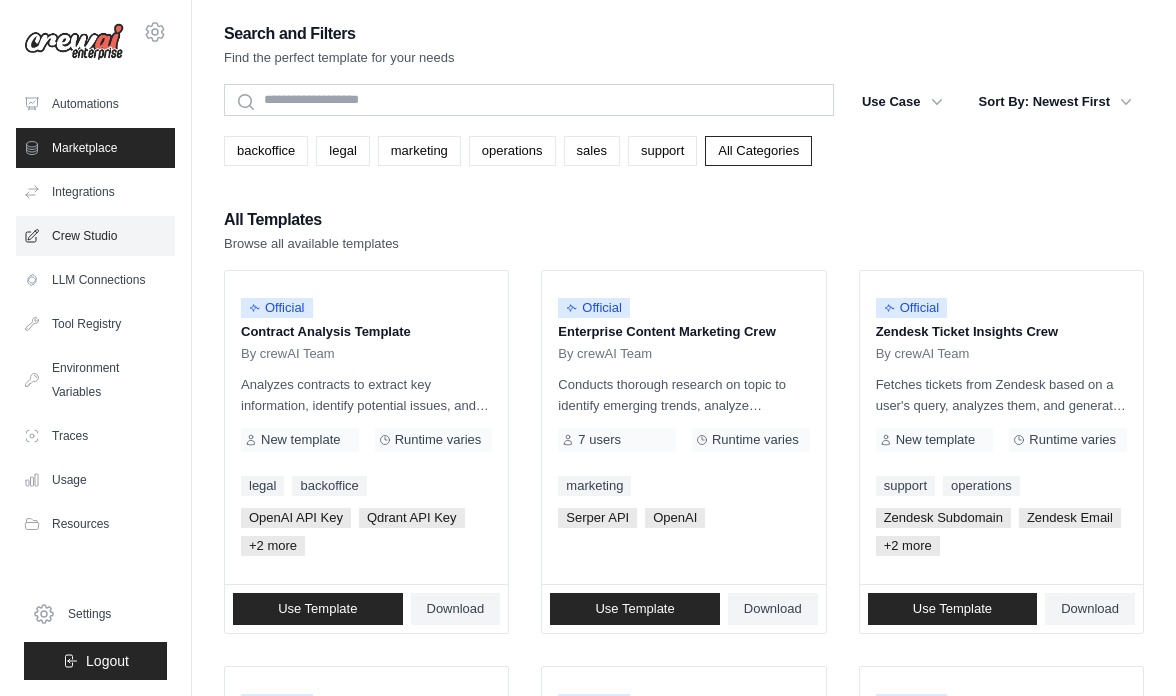 click on "Crew Studio" at bounding box center [95, 236] 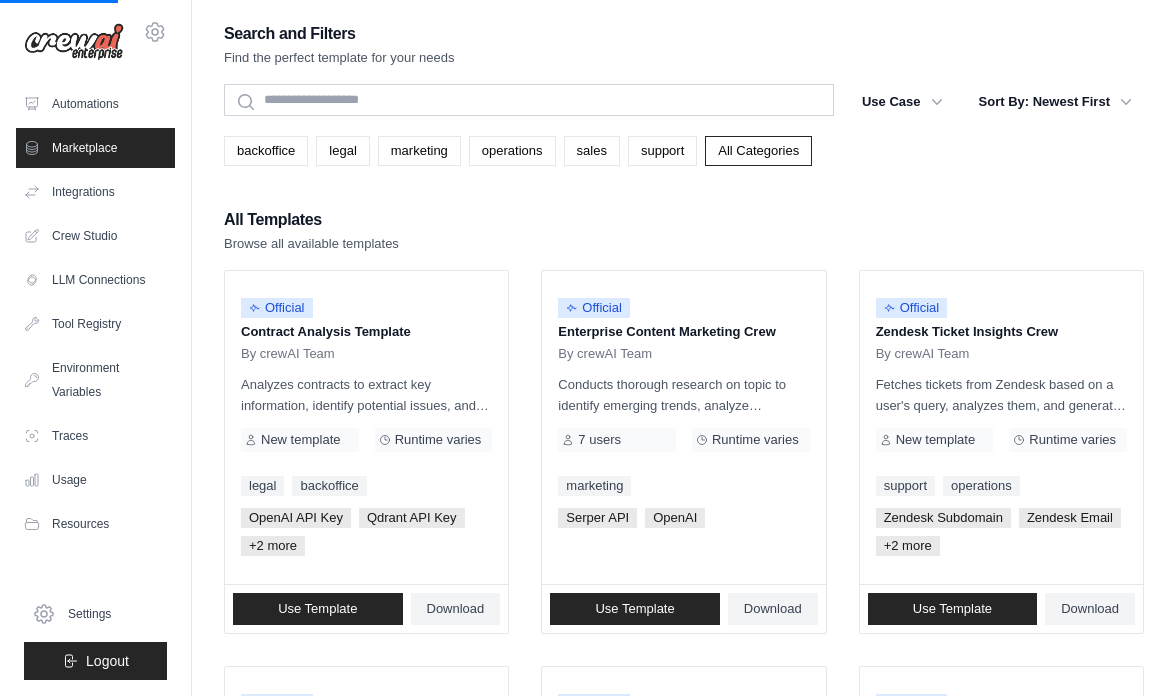 click at bounding box center [74, 42] 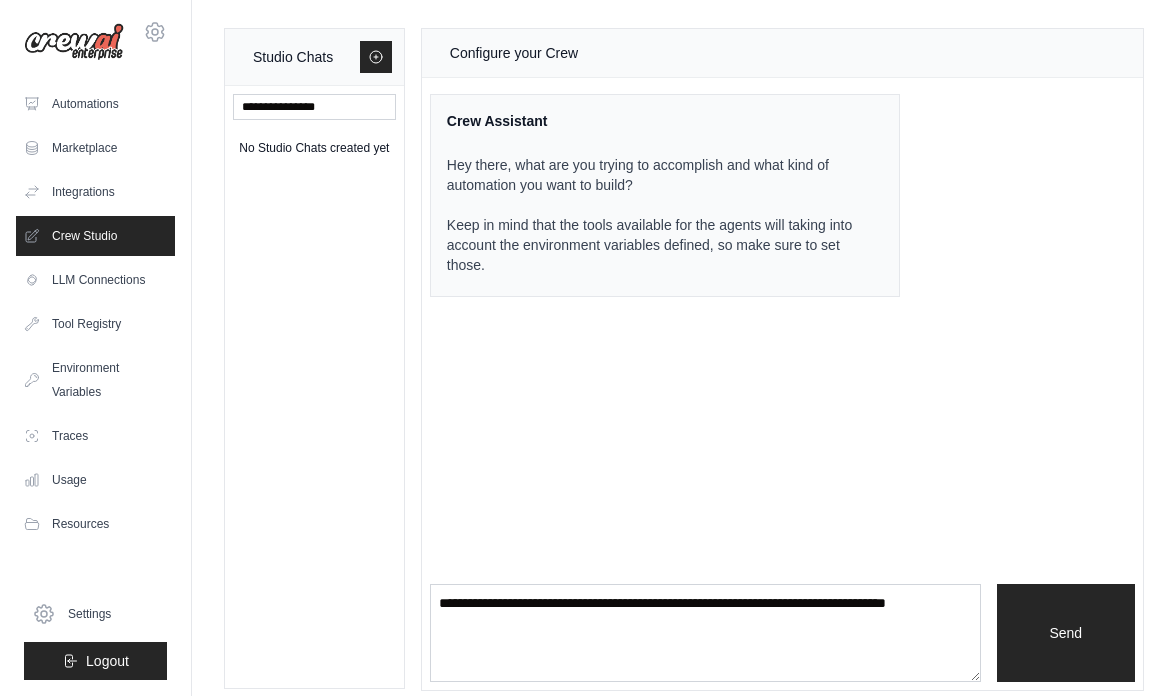 click at bounding box center (74, 42) 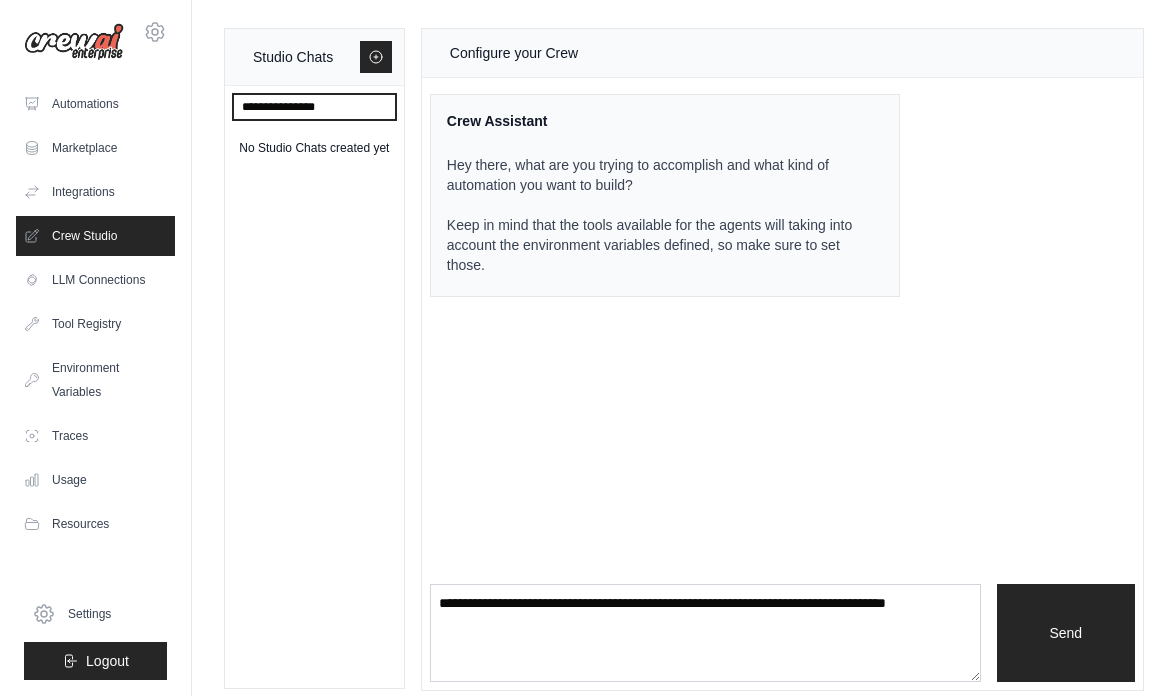 click at bounding box center [314, 107] 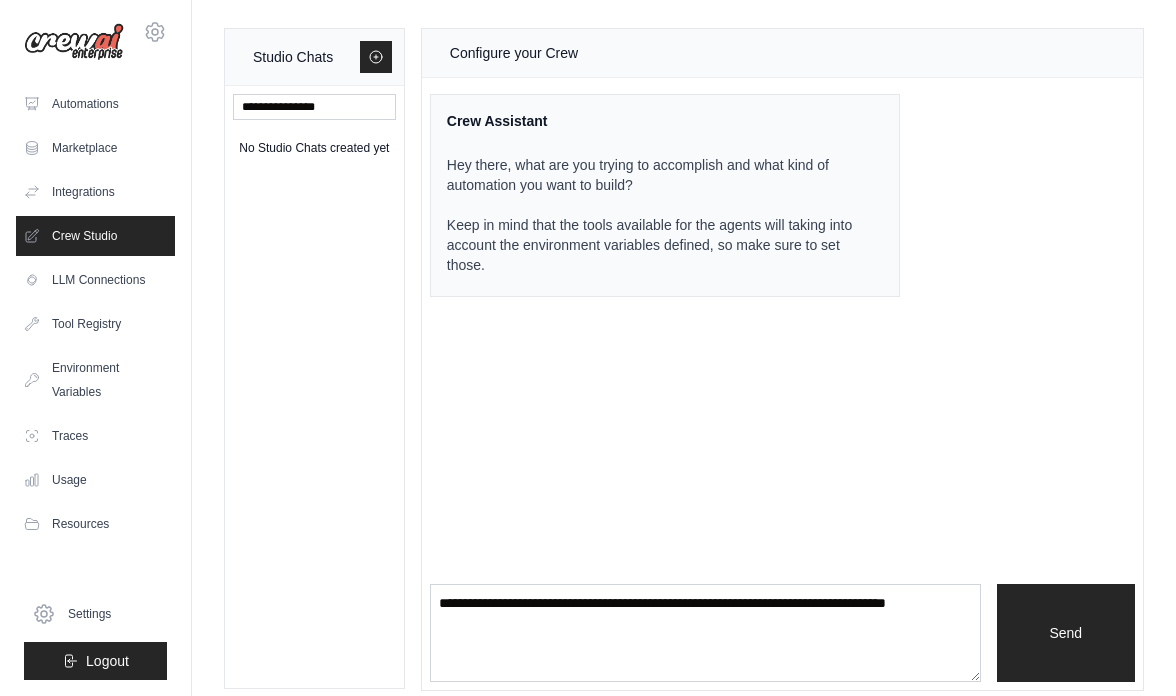click on "No Studio Chats created yet" at bounding box center [314, 148] 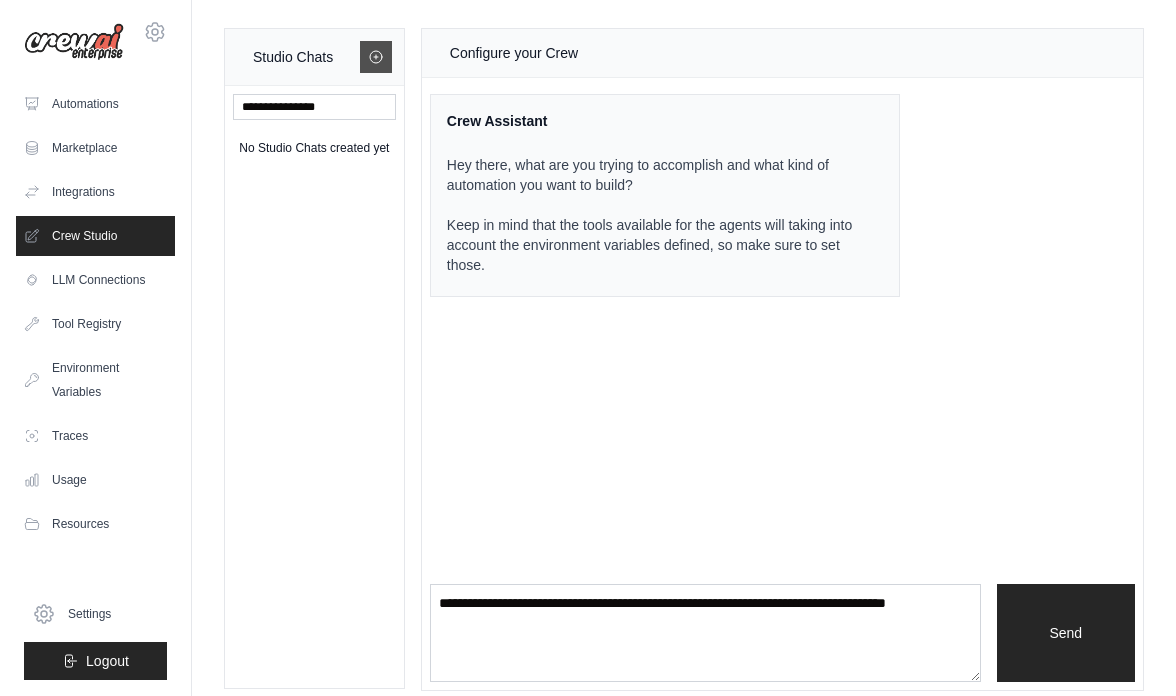 click at bounding box center [376, 57] 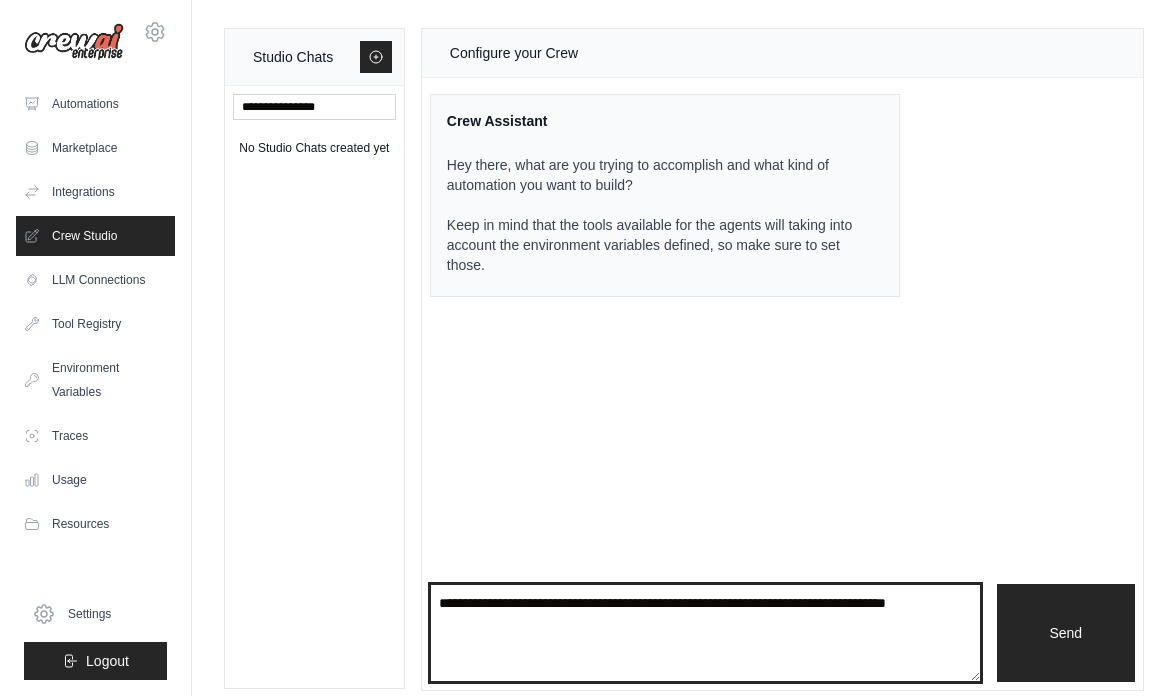 click at bounding box center [705, 633] 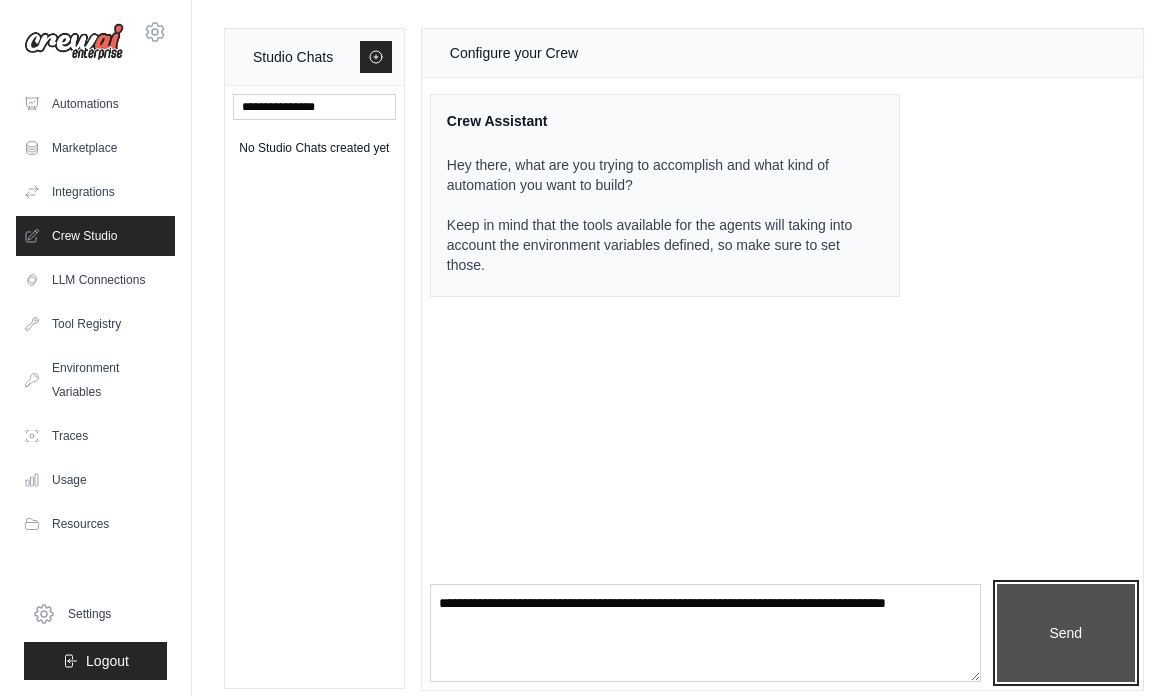 click on "Send" at bounding box center [1066, 633] 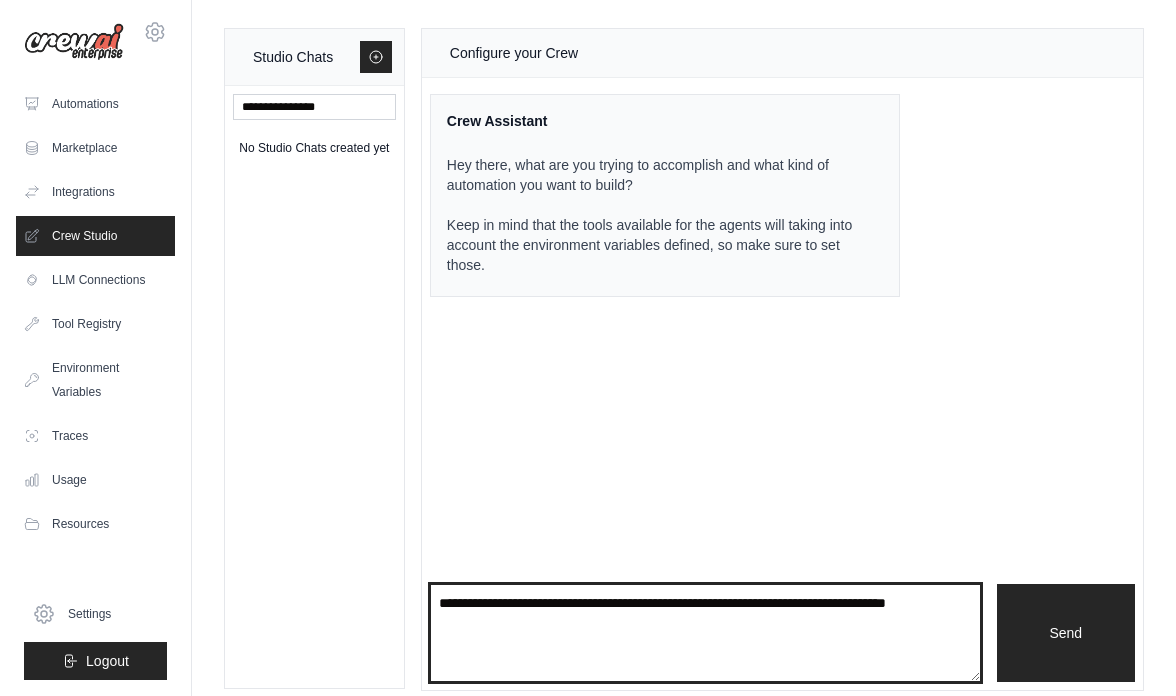 click at bounding box center (705, 633) 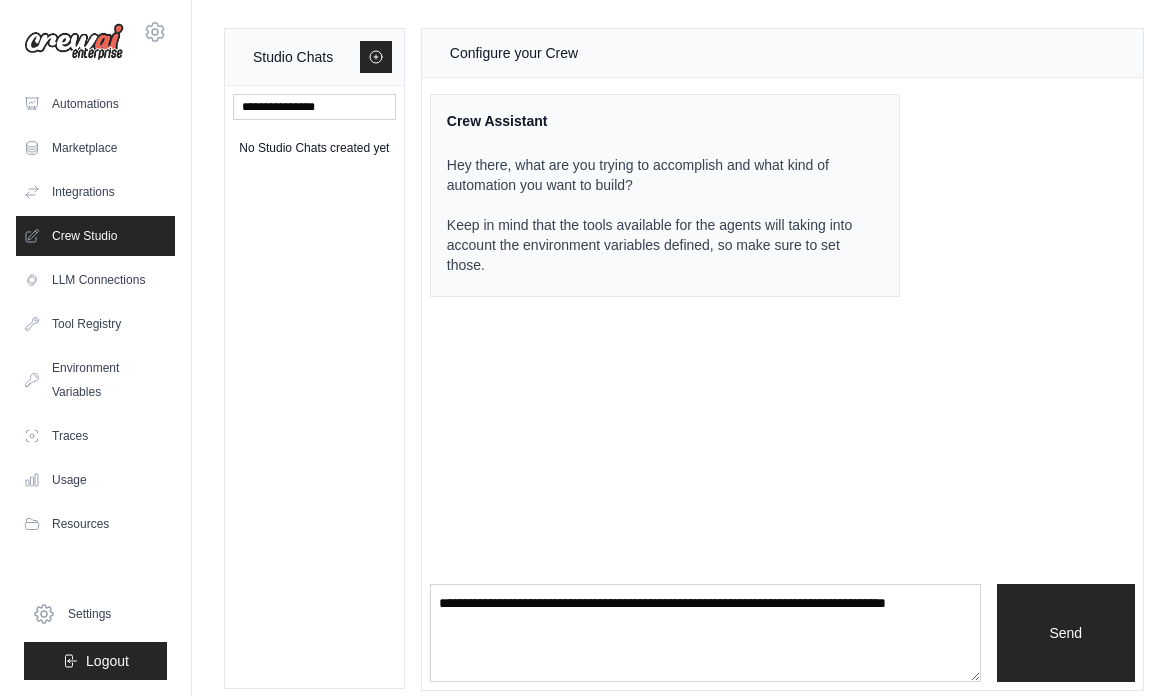 click on "No Studio Chats created yet" at bounding box center (314, 148) 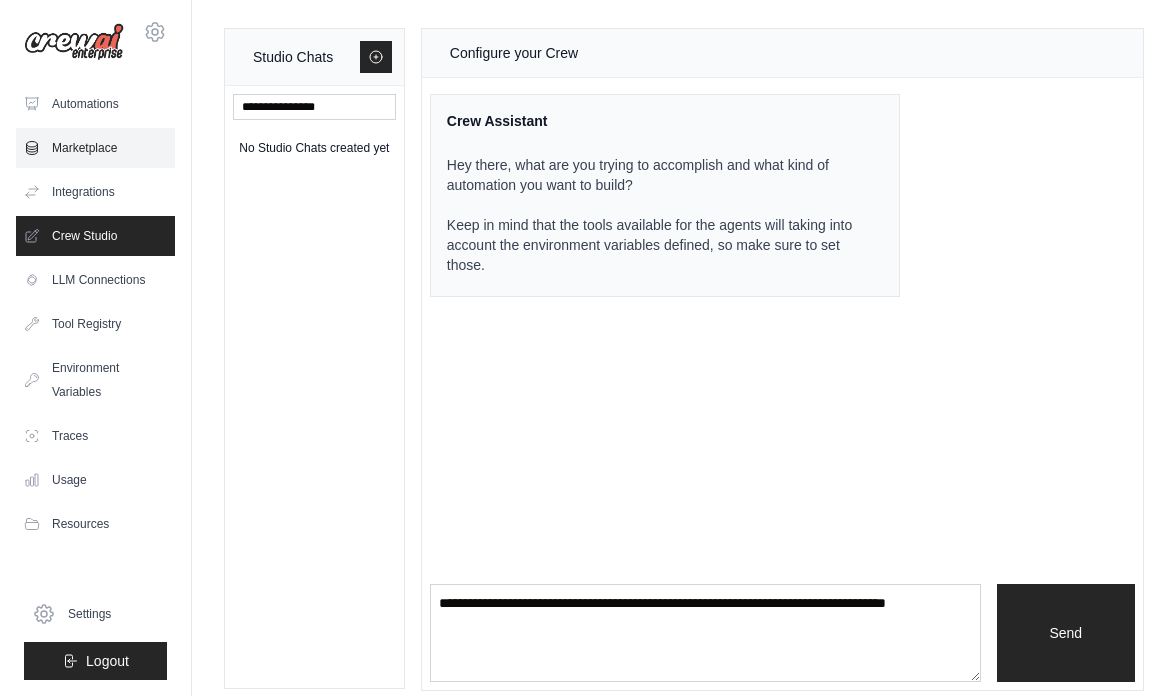 click on "Marketplace" at bounding box center [95, 148] 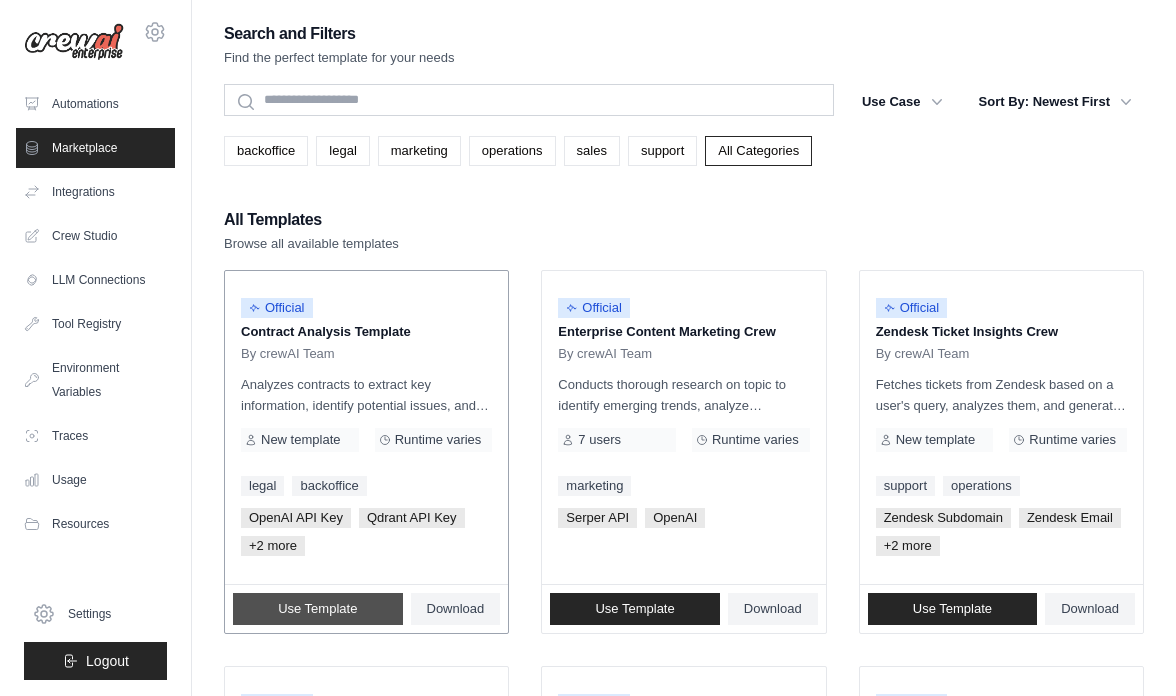 click on "Use Template" at bounding box center [318, 609] 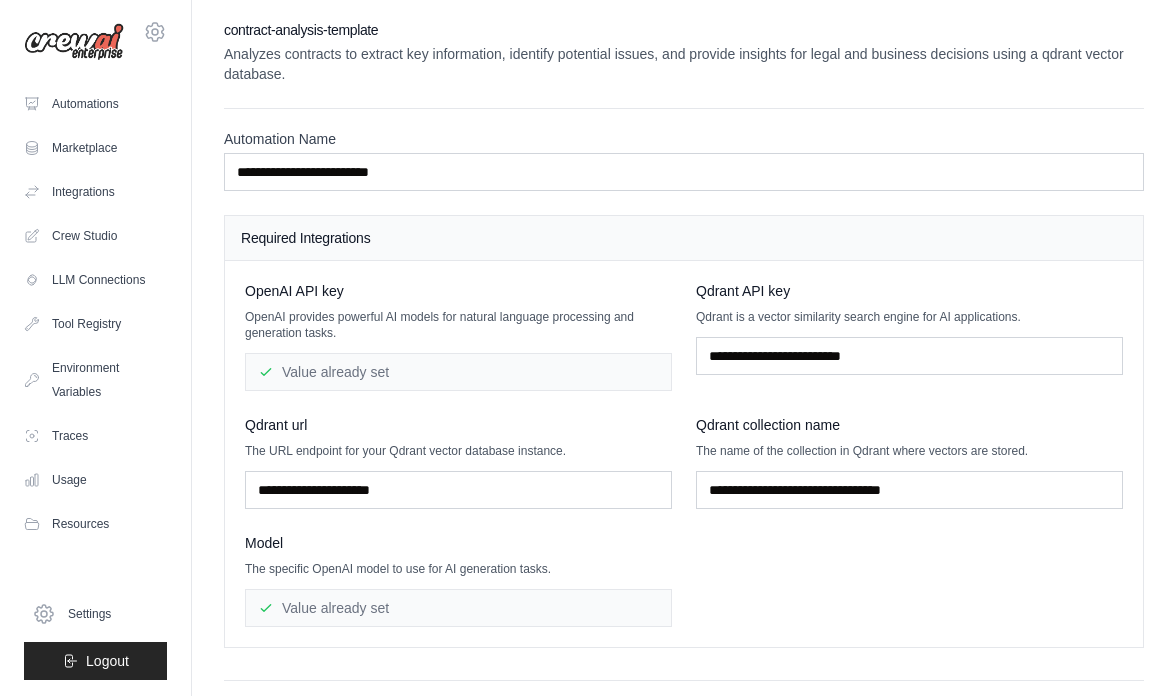 scroll, scrollTop: 71, scrollLeft: 0, axis: vertical 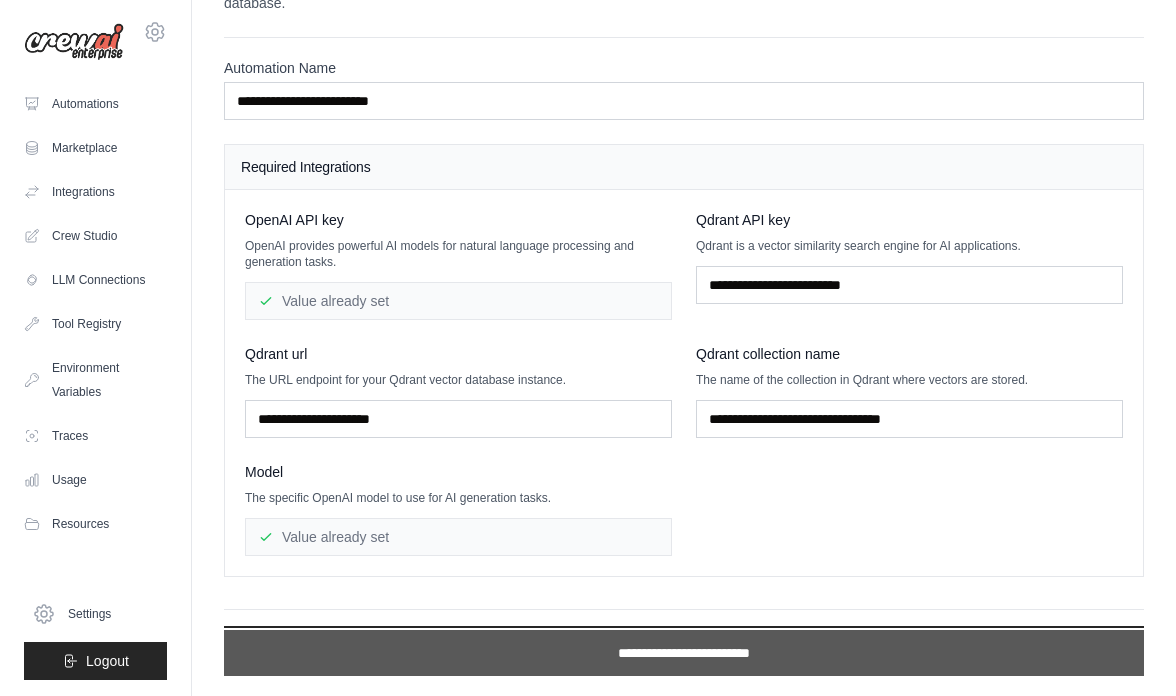 click on "**********" at bounding box center (684, 653) 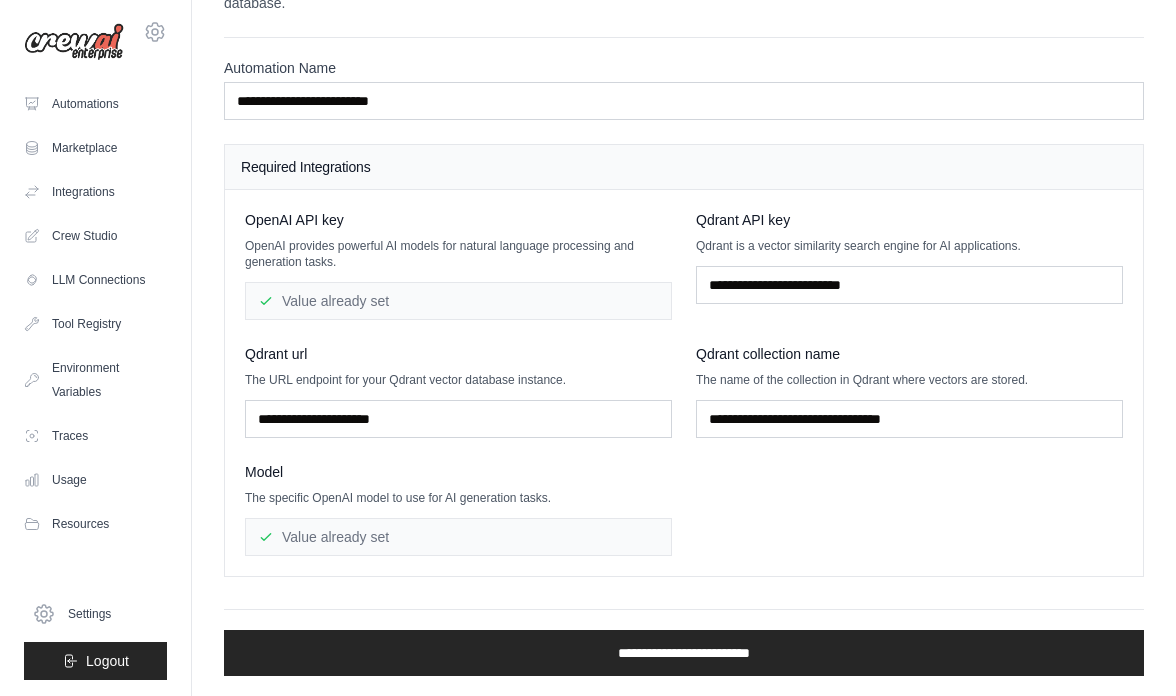 click on "Automations
Marketplace
Integrations
Crew Studio
LLM Connections" at bounding box center [95, 314] 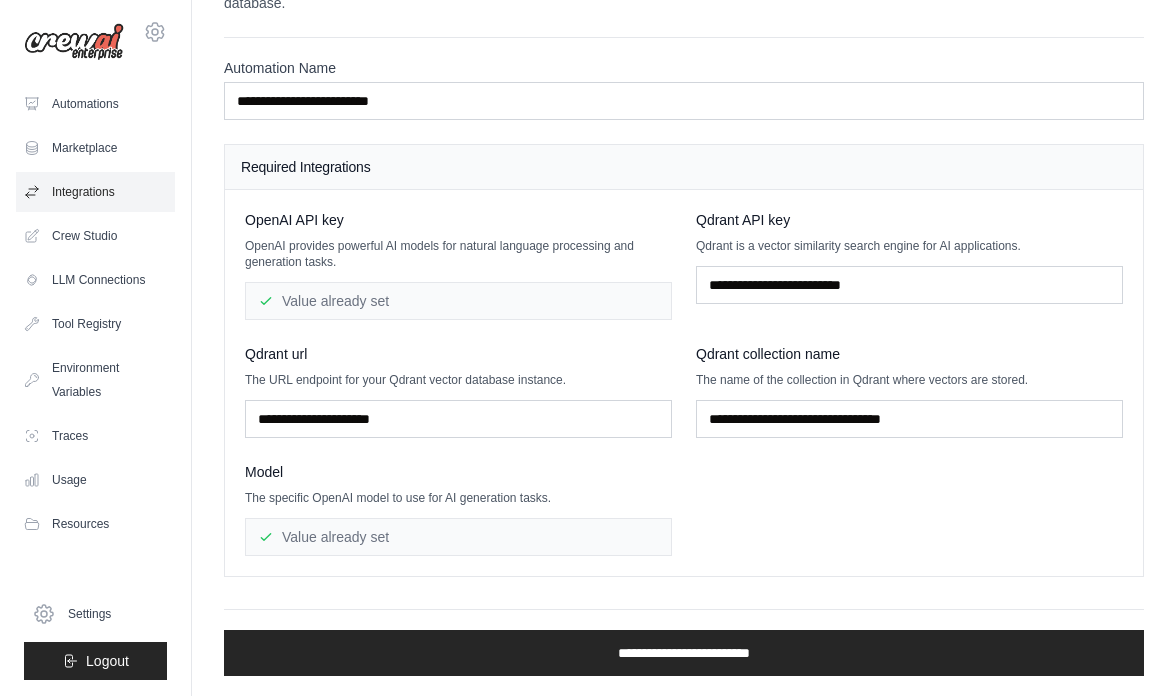 click on "Integrations" at bounding box center [95, 192] 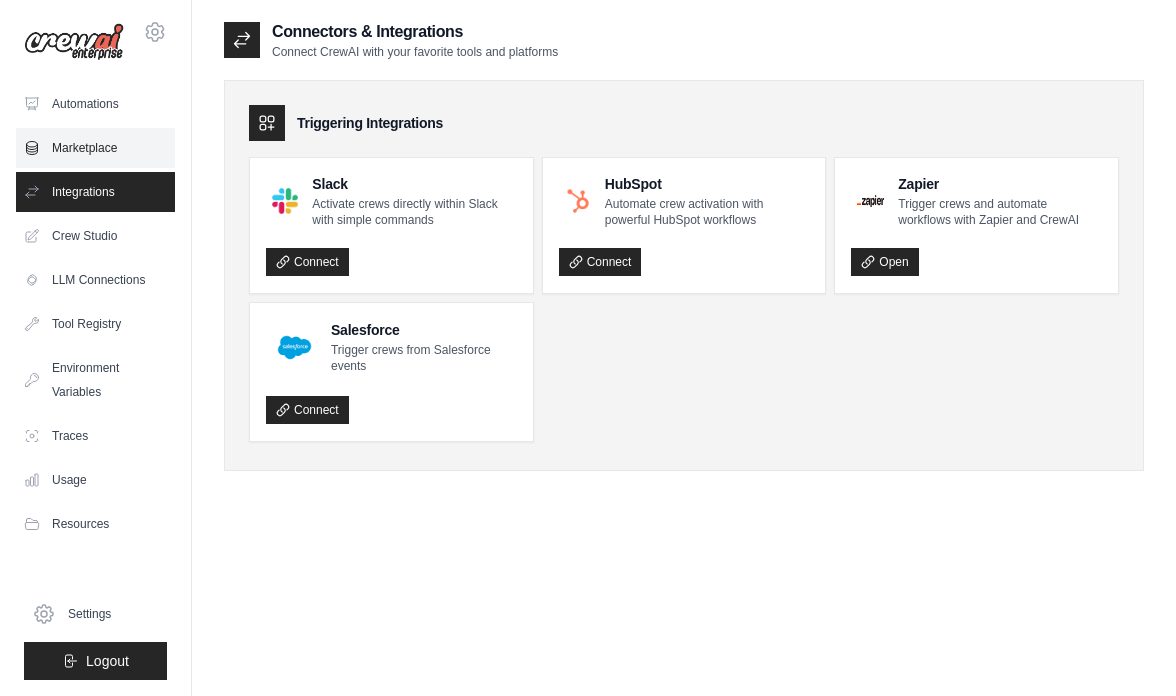 click on "Marketplace" at bounding box center [95, 148] 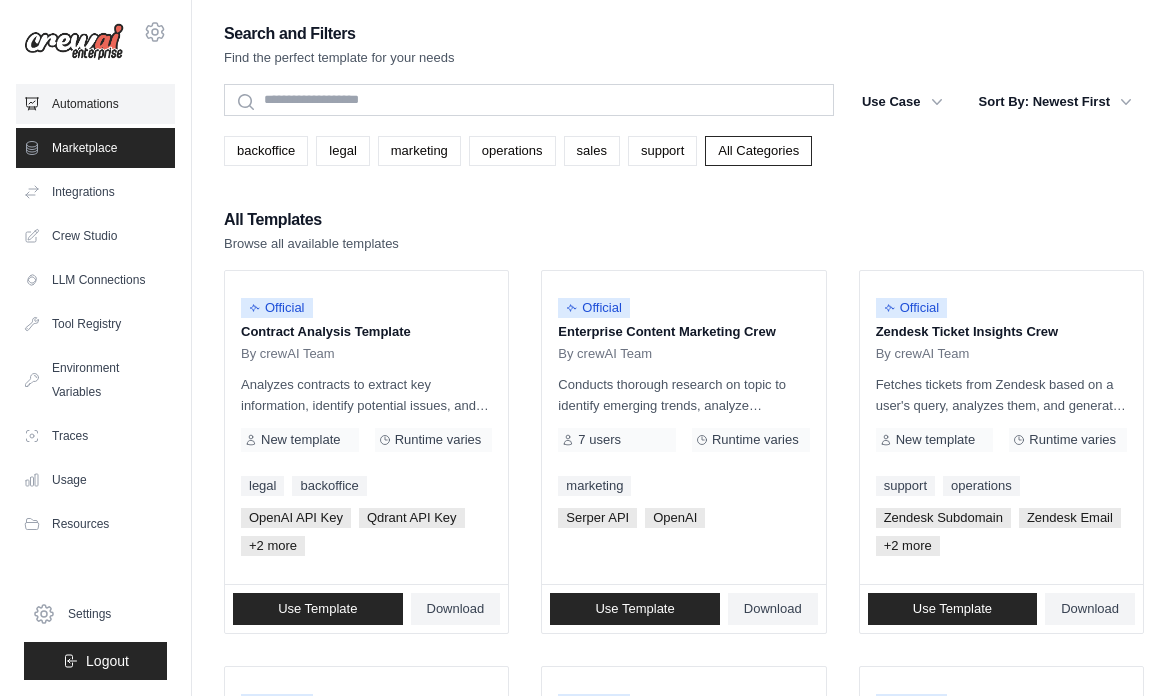 click on "Automations" at bounding box center [95, 104] 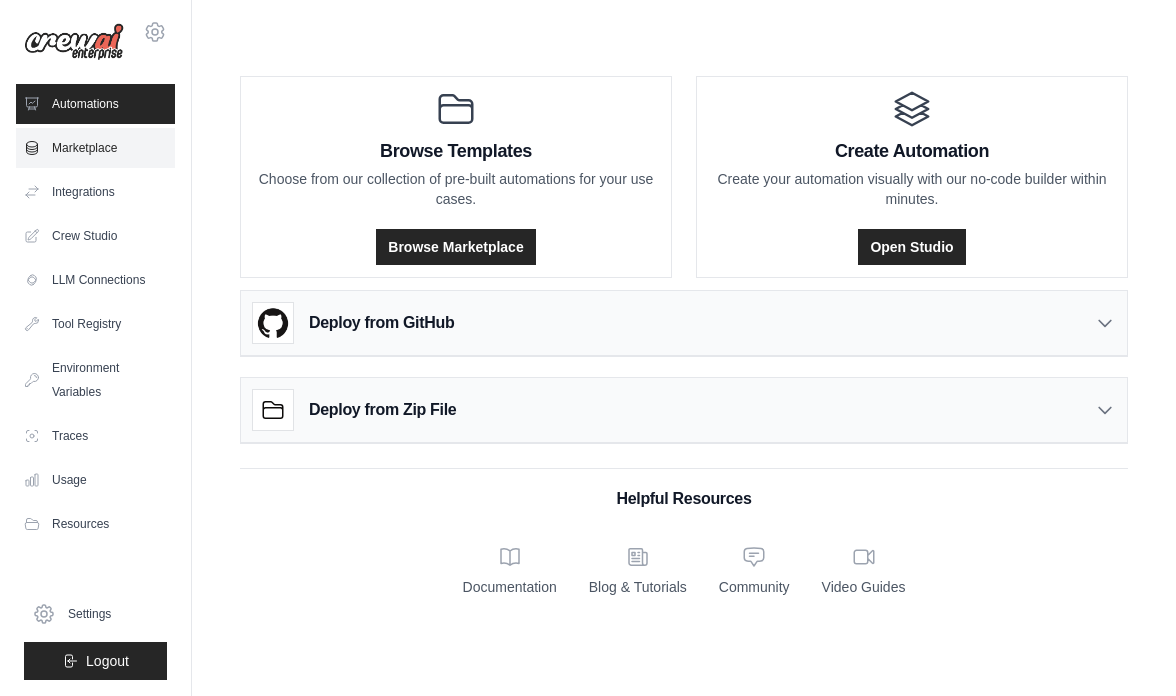 click on "Marketplace" at bounding box center [95, 148] 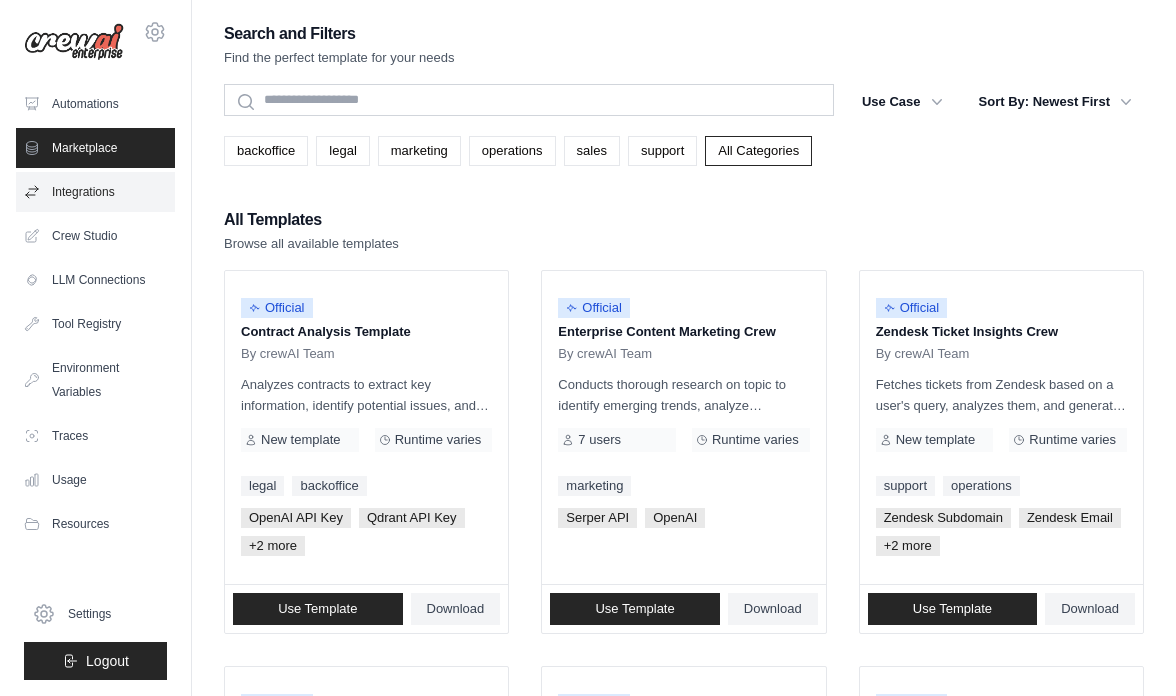 click on "Integrations" at bounding box center [95, 192] 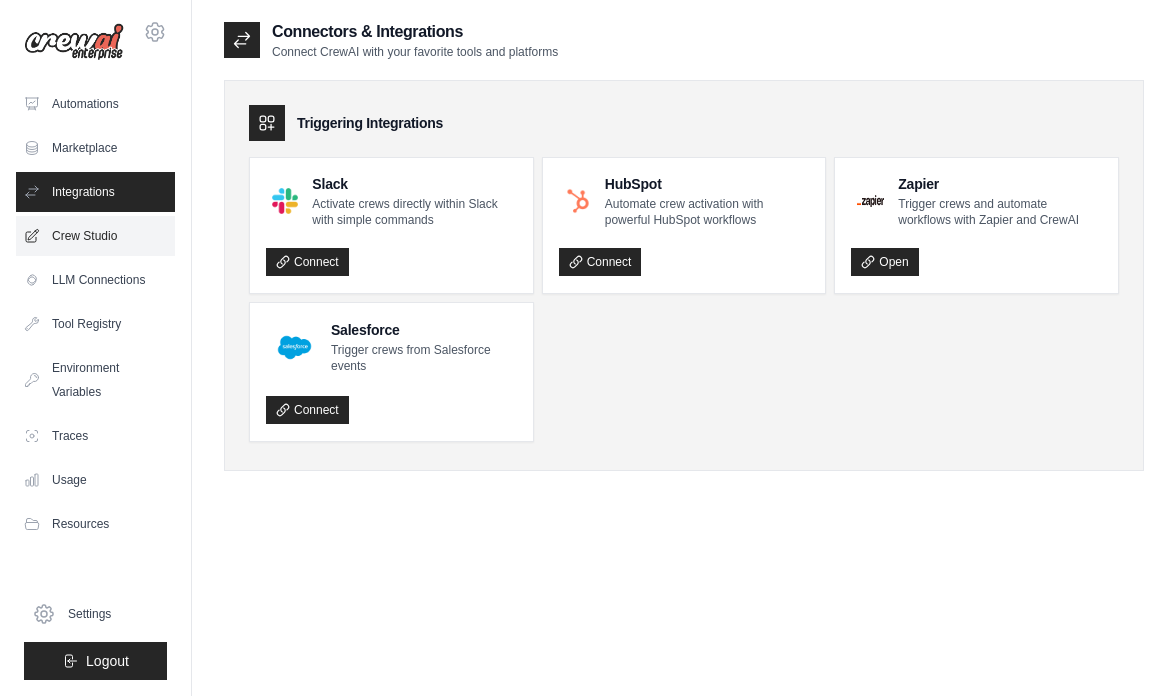 click on "Crew Studio" at bounding box center [95, 236] 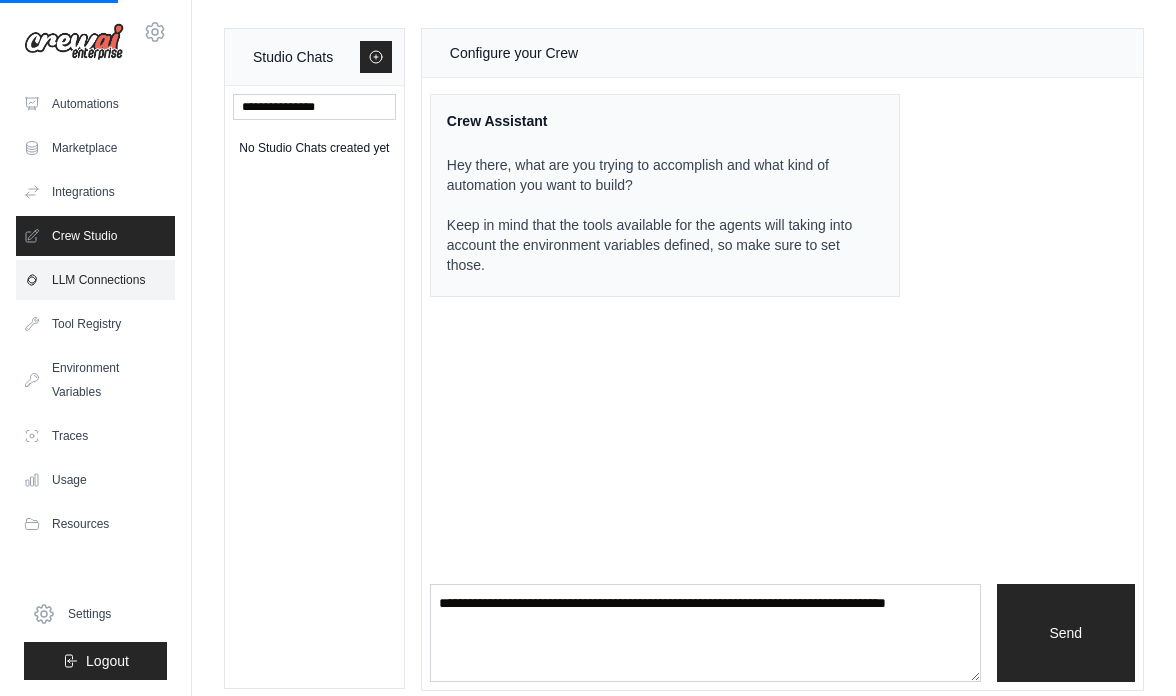 click on "LLM Connections" at bounding box center [95, 280] 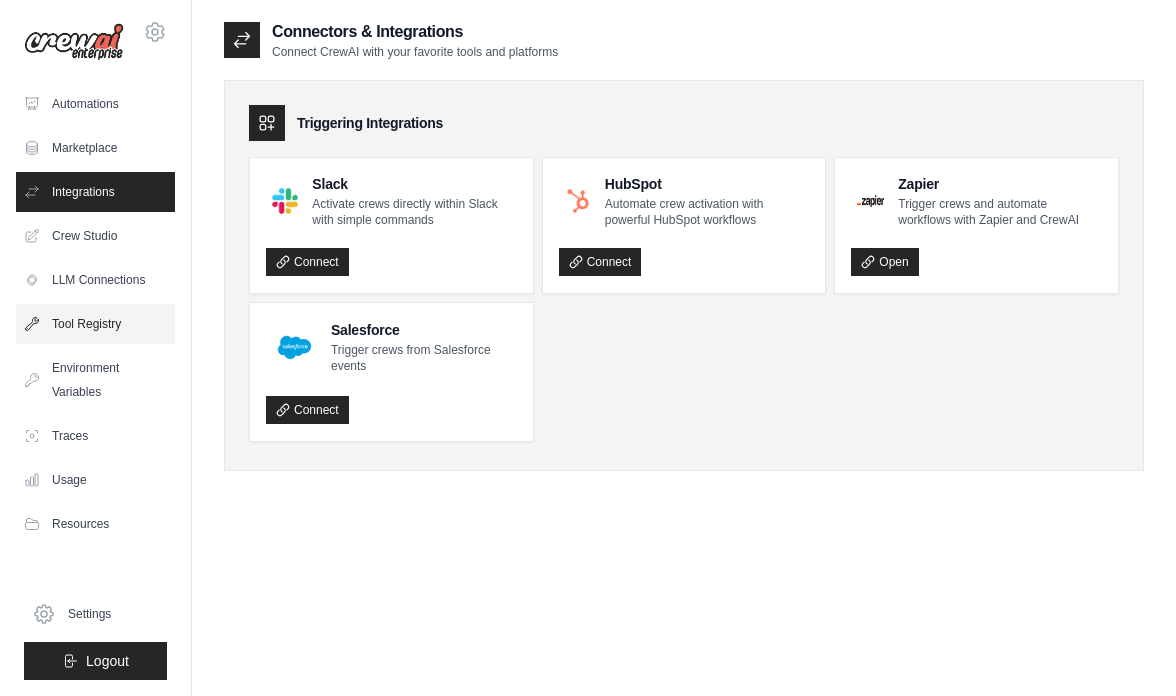 click on "Tool Registry" at bounding box center [95, 324] 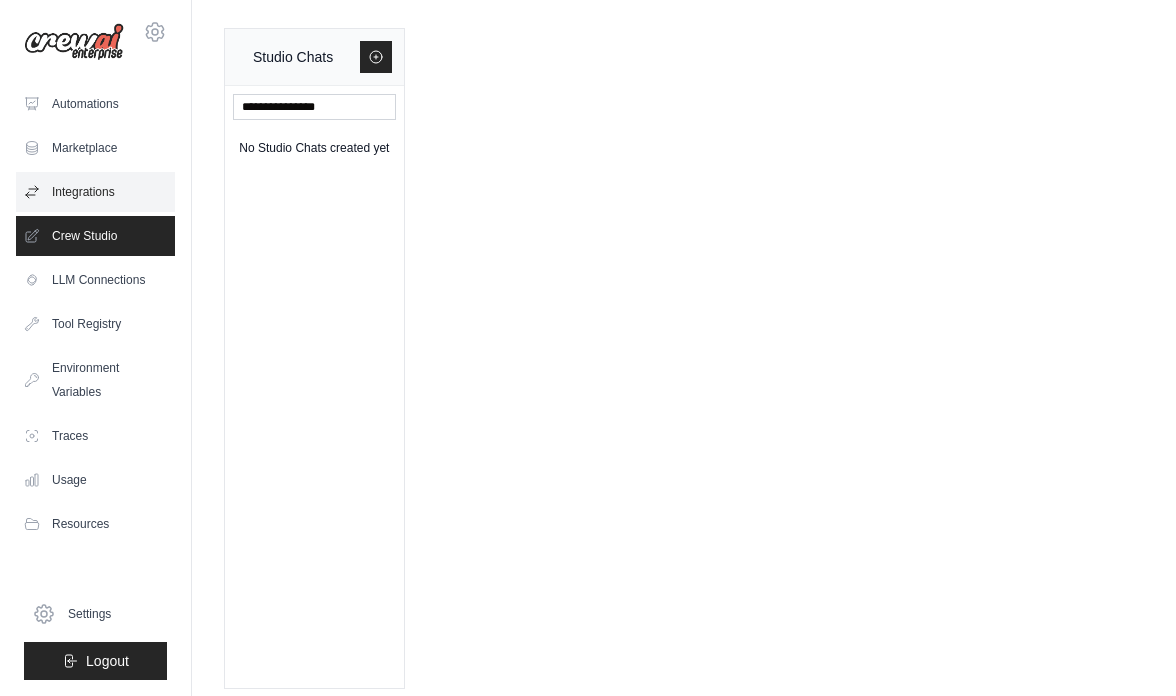 click on "Integrations" at bounding box center (95, 192) 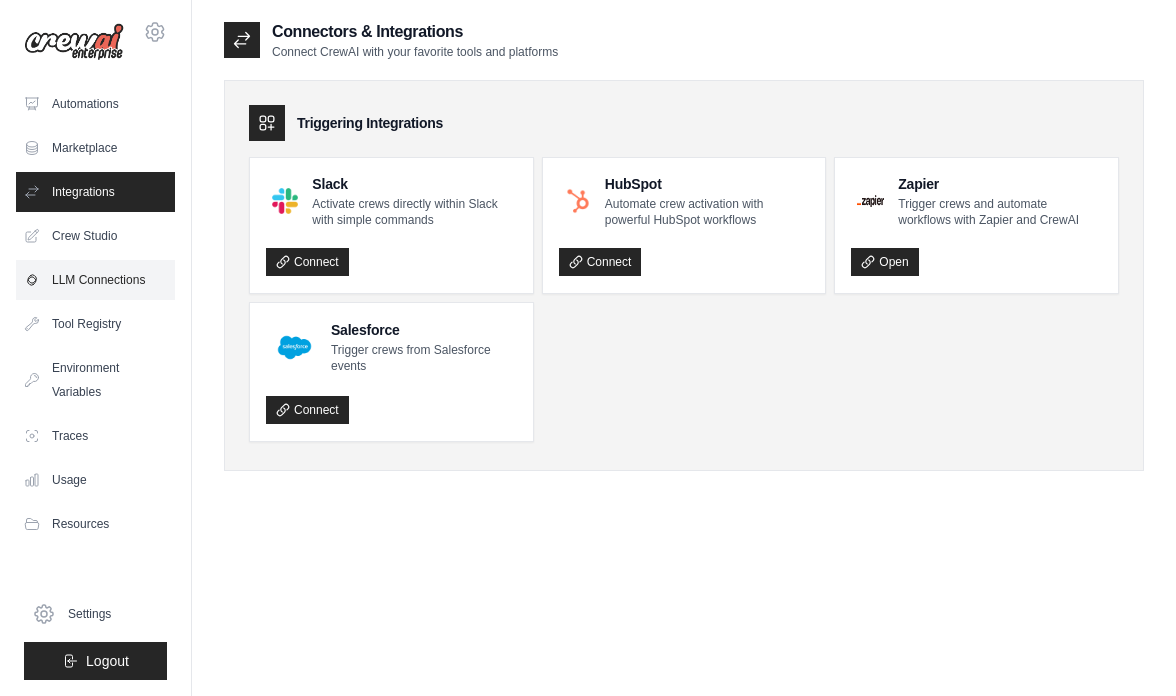 click on "LLM Connections" at bounding box center (95, 280) 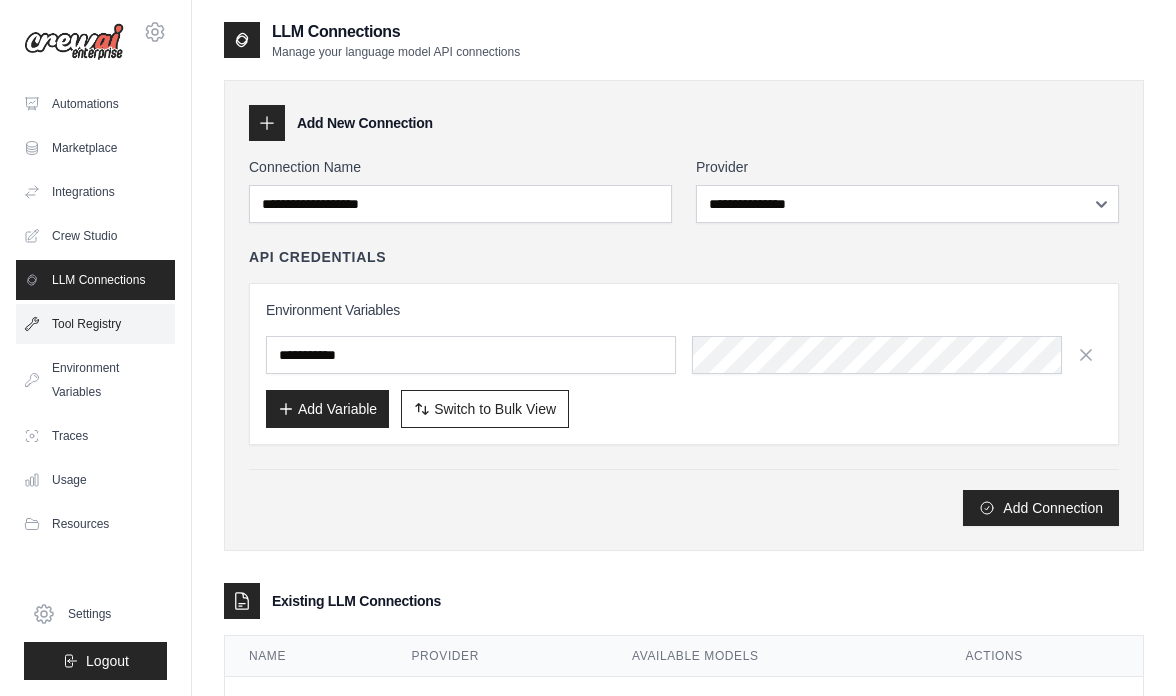 click on "Tool Registry" at bounding box center (95, 324) 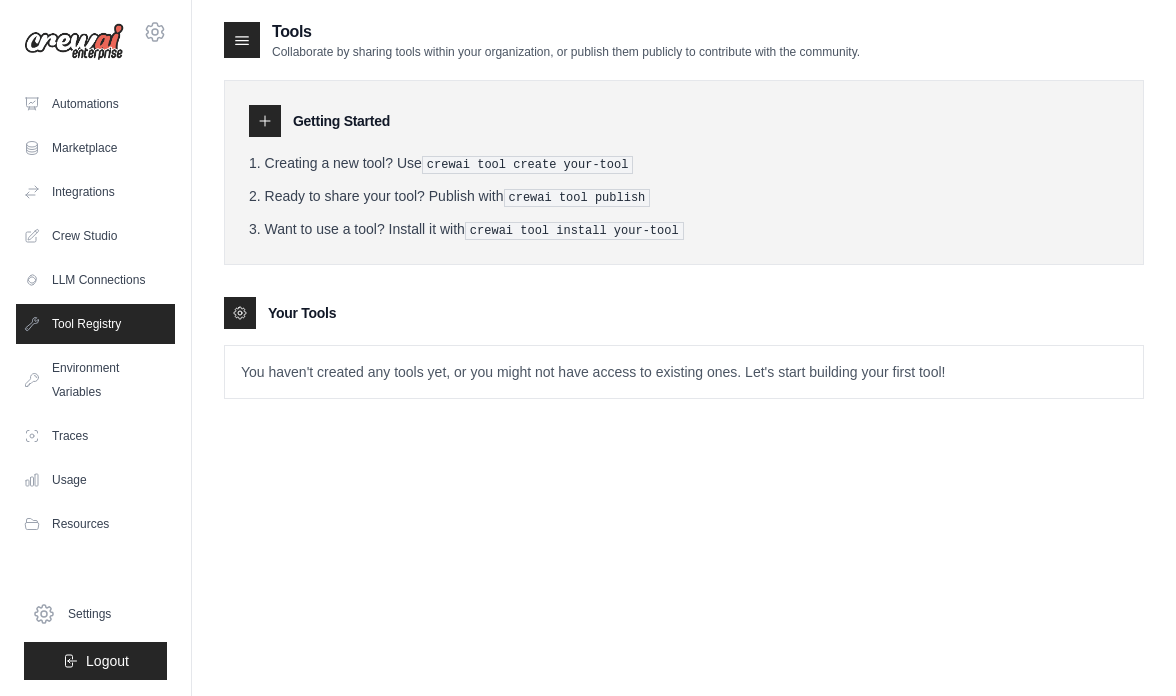 click 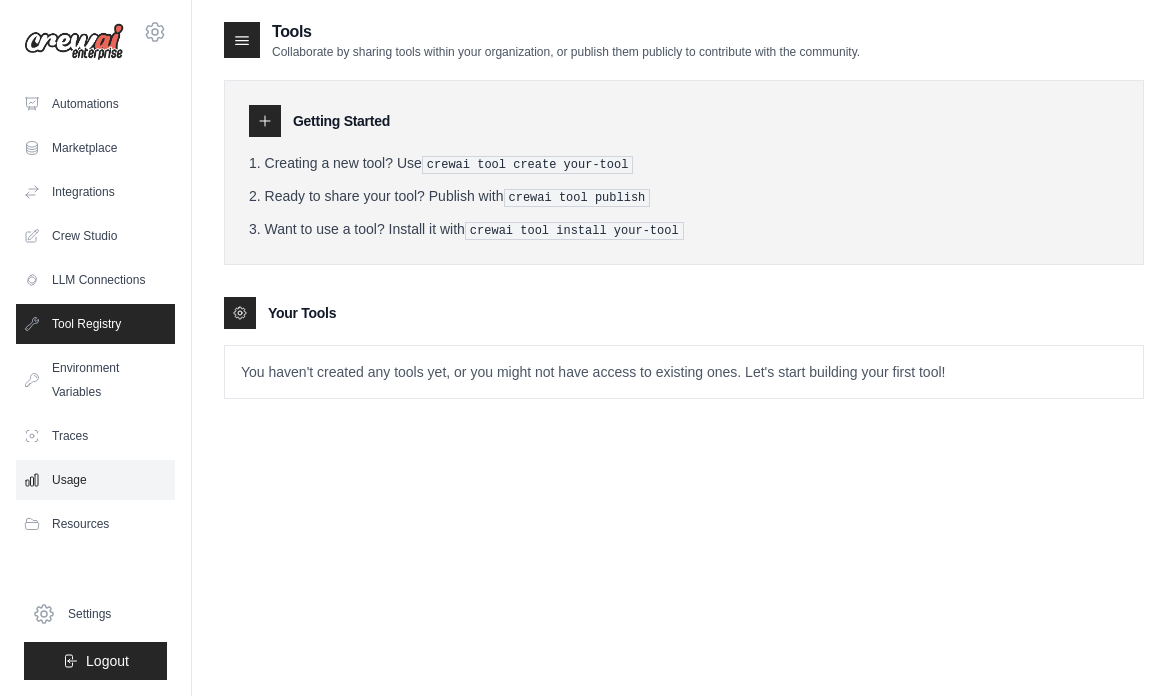 click on "Usage" at bounding box center (95, 480) 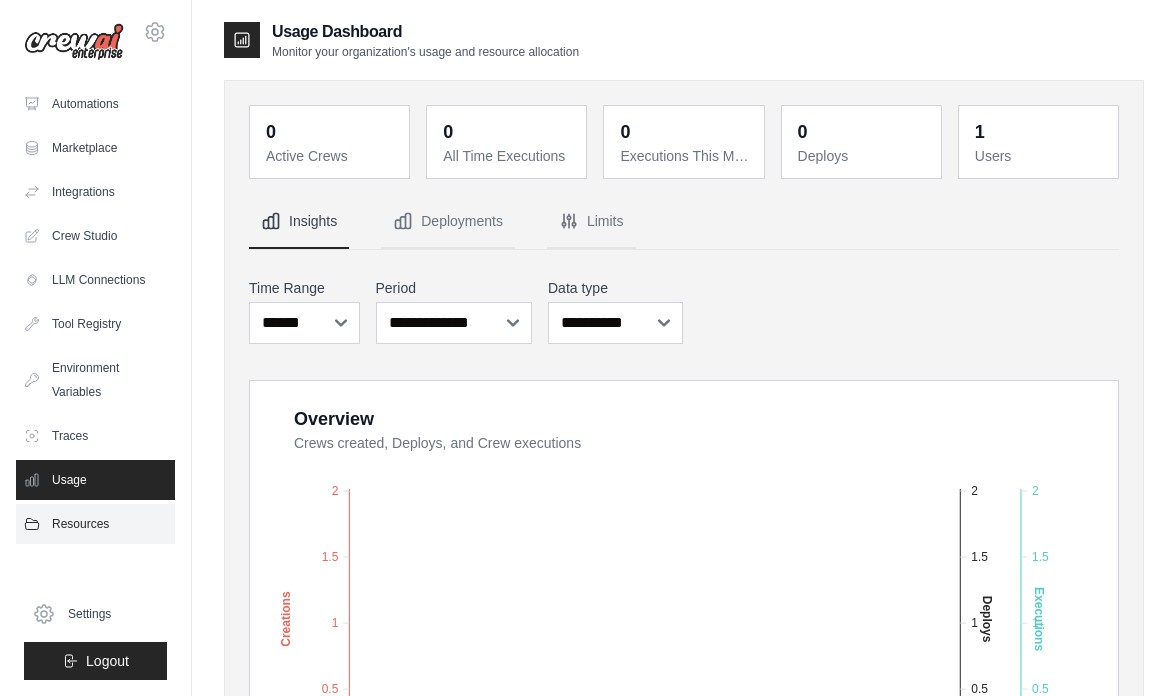 click on "Resources" at bounding box center (95, 524) 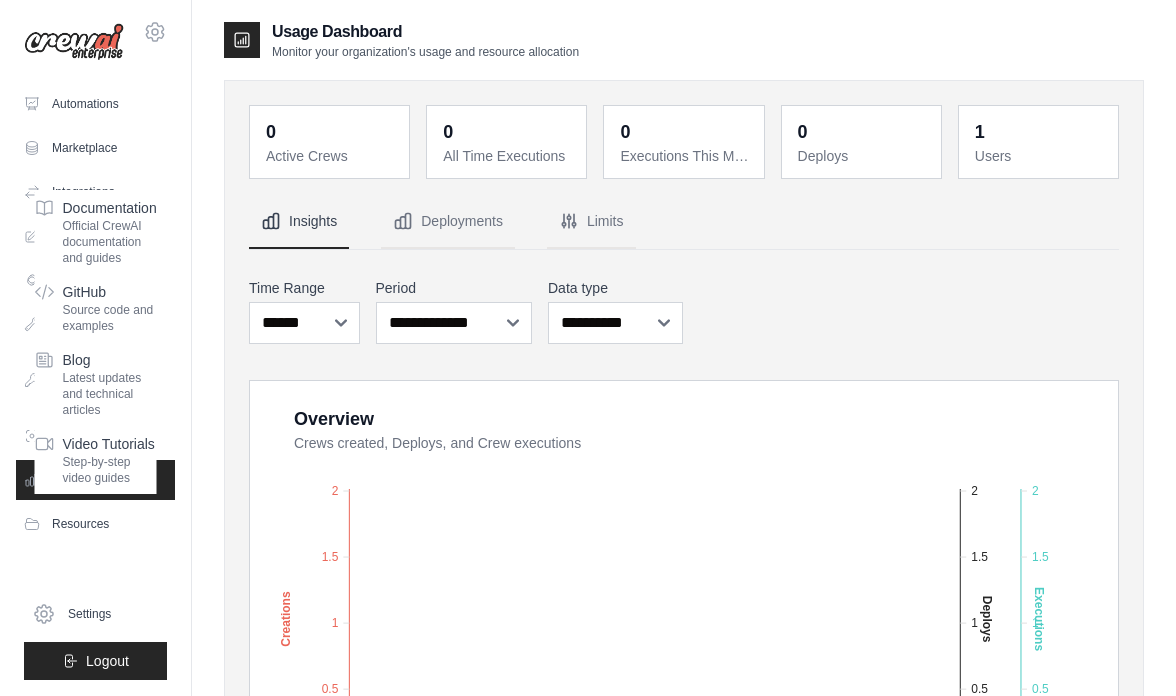 click at bounding box center [74, 42] 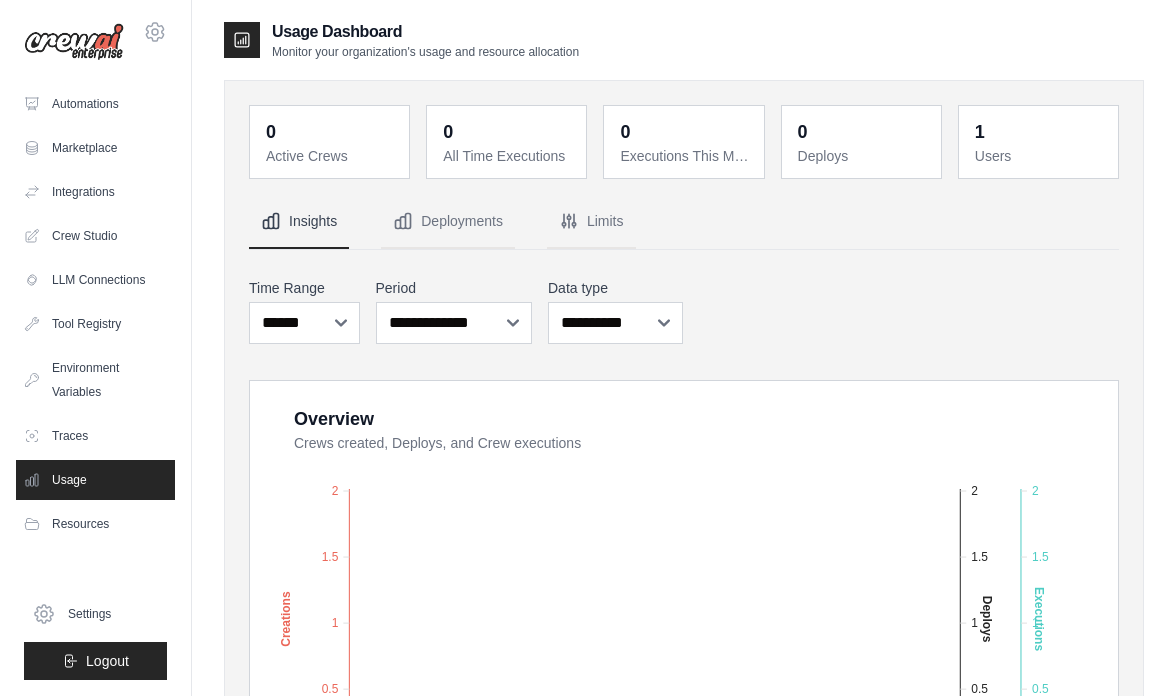 click 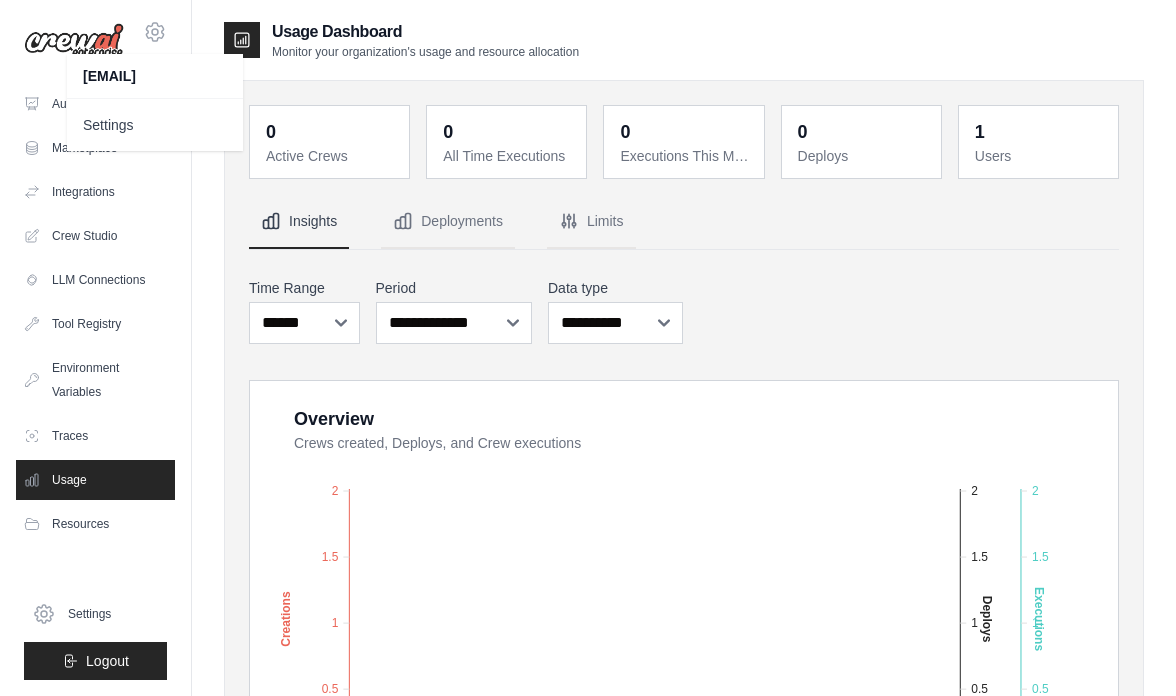 click 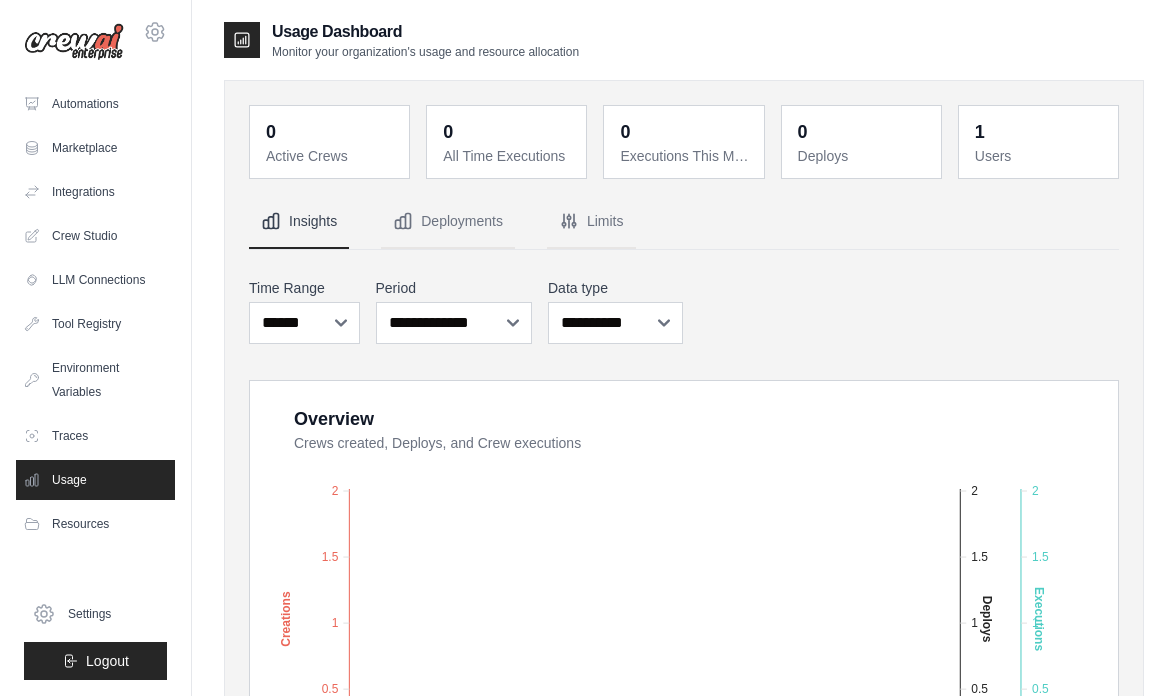 click 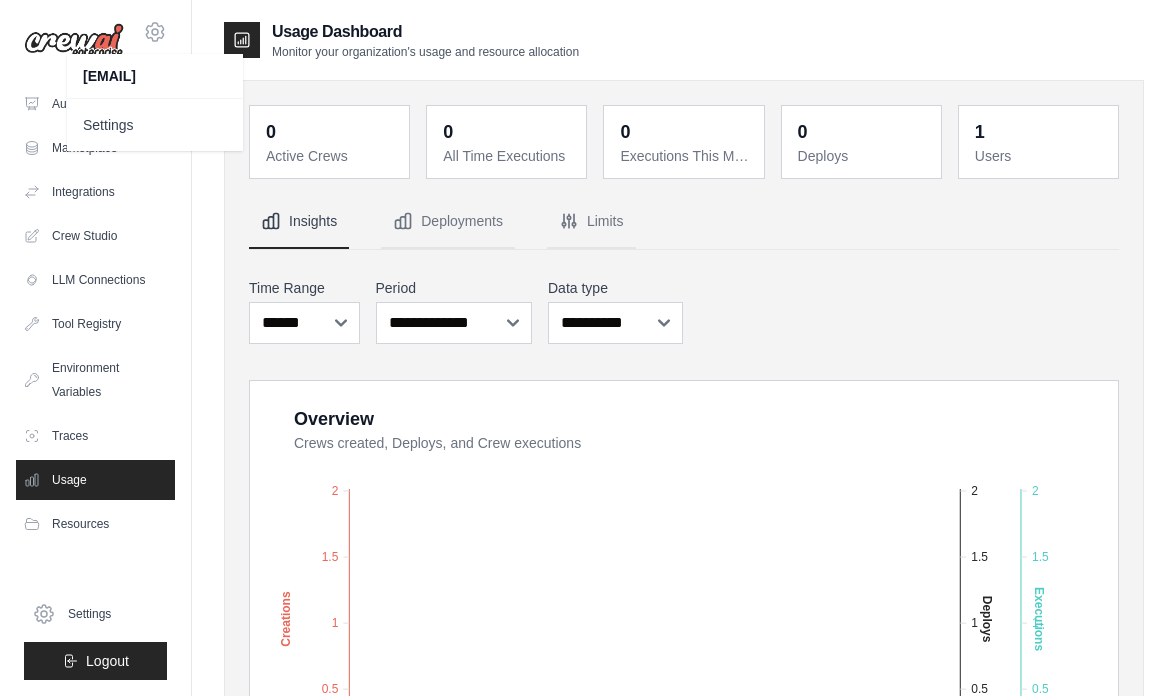 click 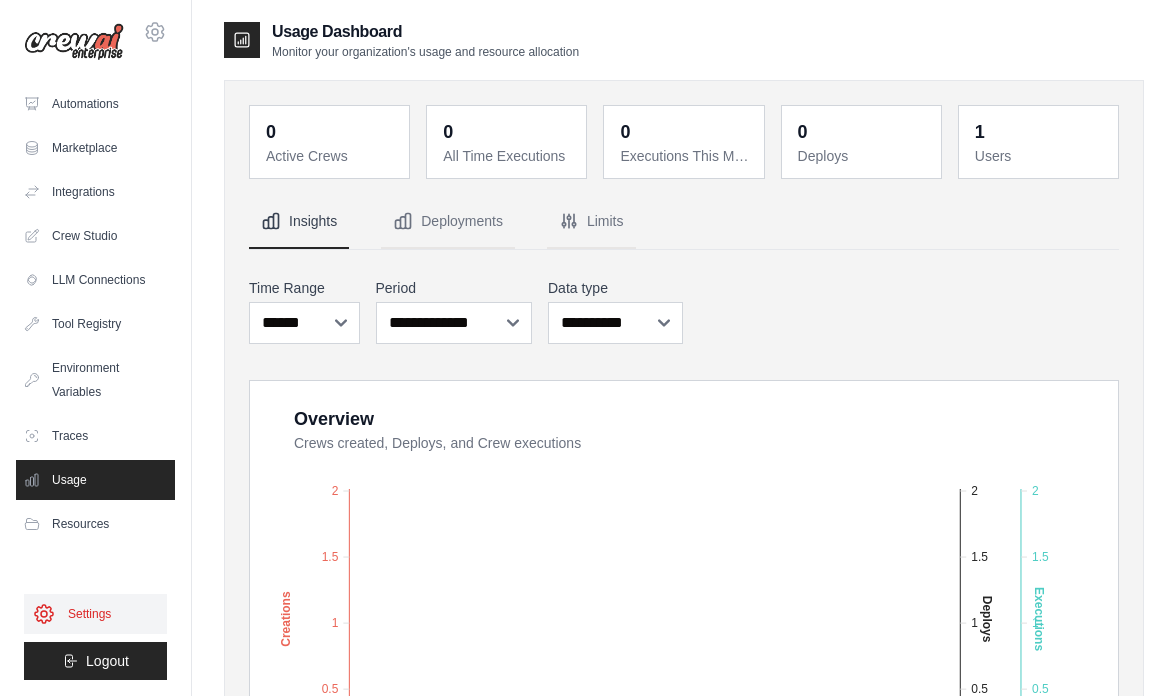 click on "Settings" at bounding box center [95, 614] 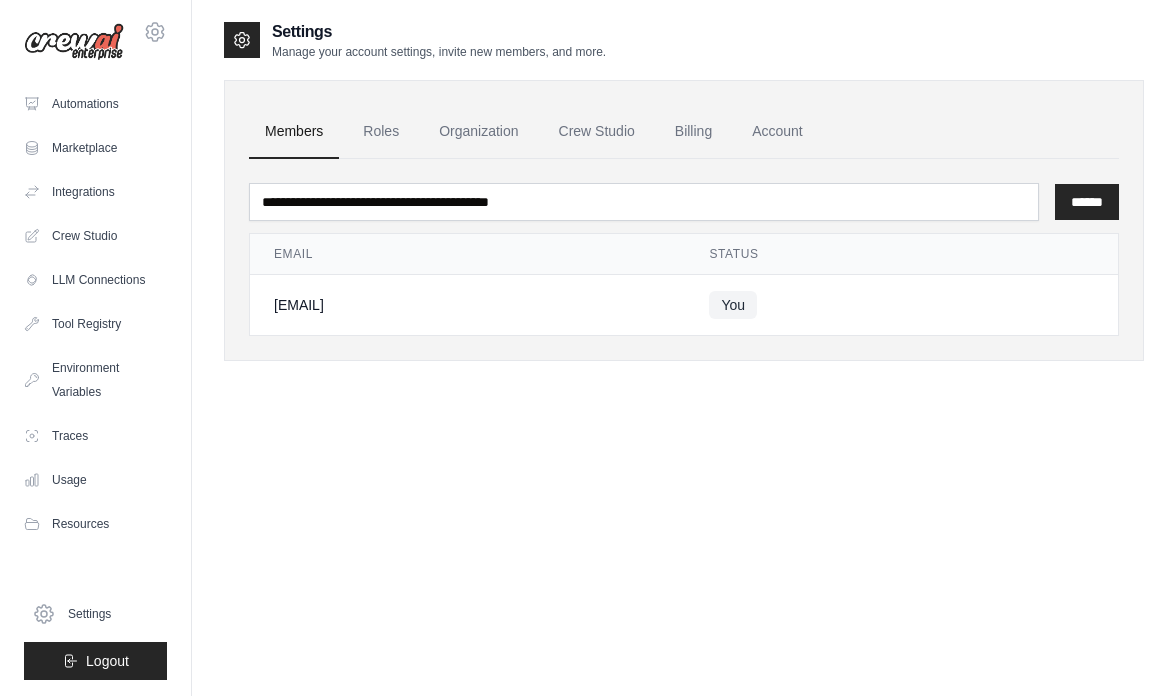 click on "Settings" at bounding box center [95, 614] 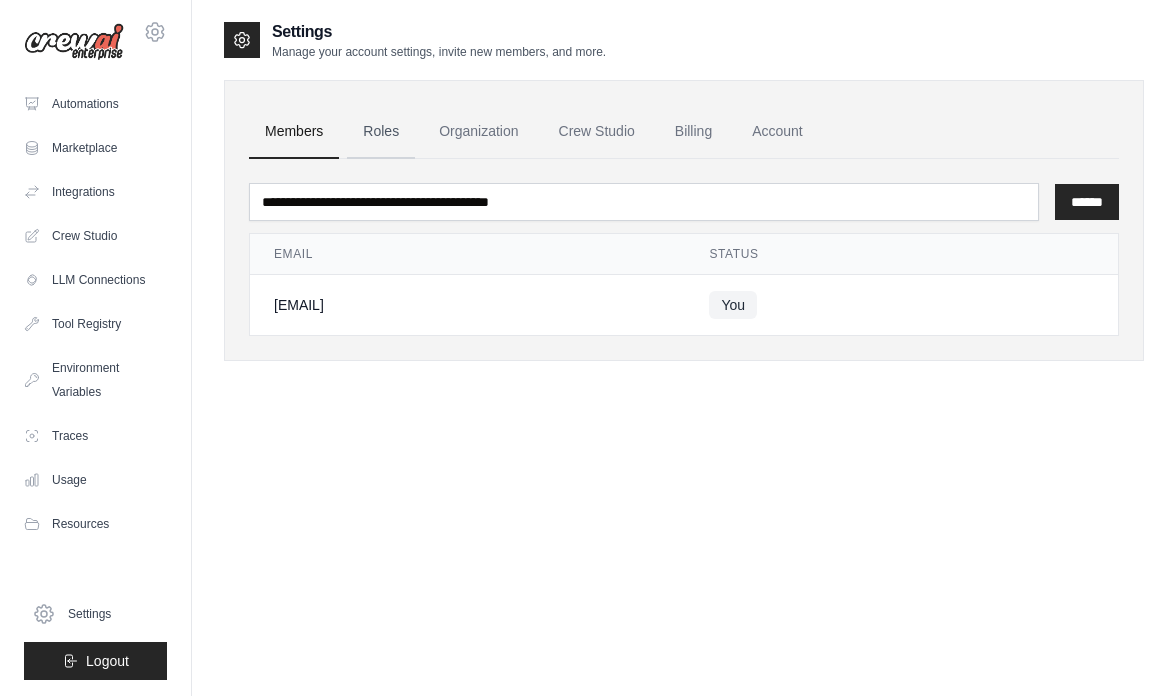 click on "Roles" at bounding box center [381, 132] 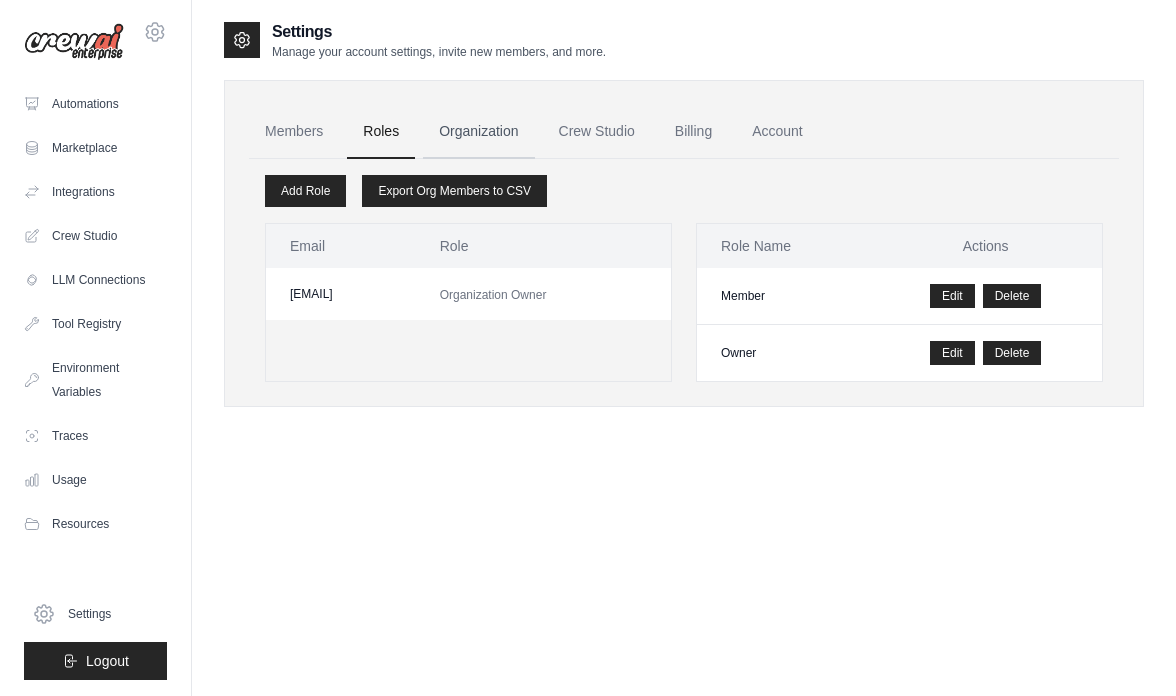 click on "Organization" at bounding box center [478, 132] 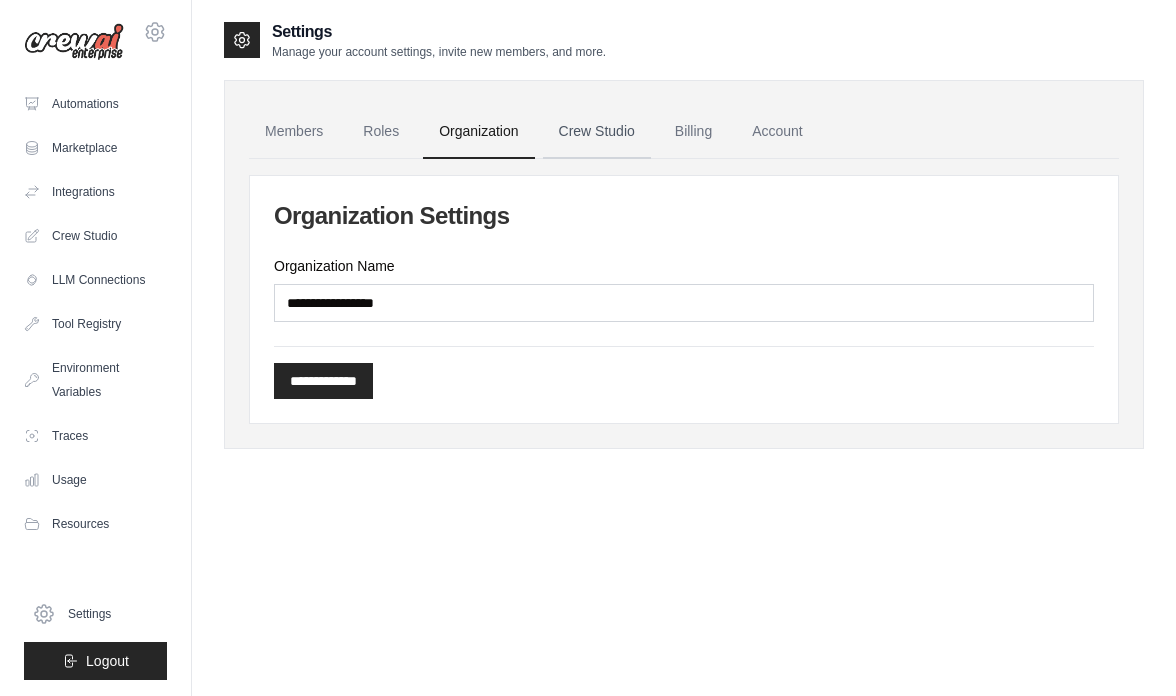 click on "Crew Studio" at bounding box center [597, 132] 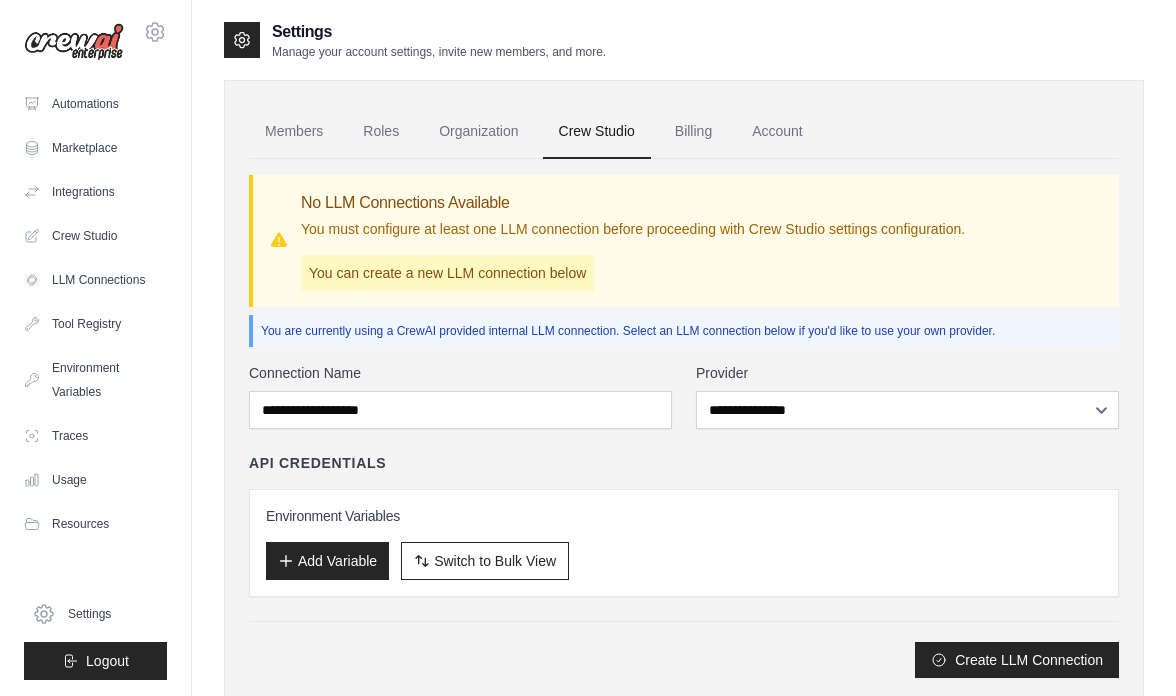 scroll, scrollTop: 0, scrollLeft: 0, axis: both 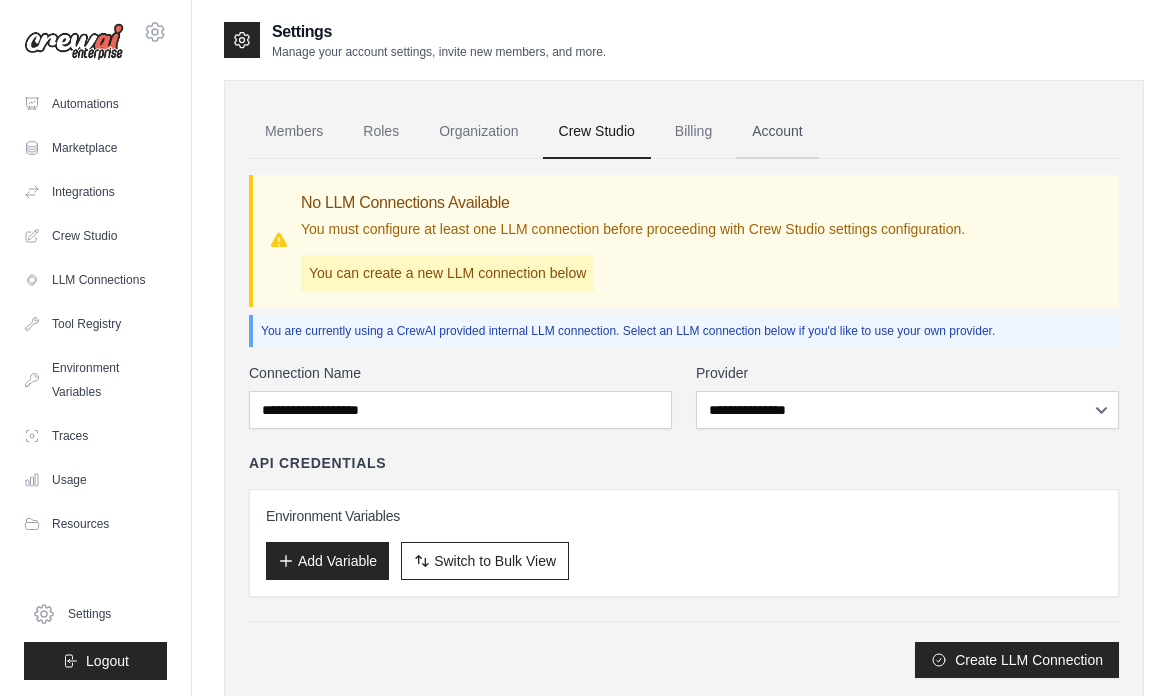 click on "Account" at bounding box center [777, 132] 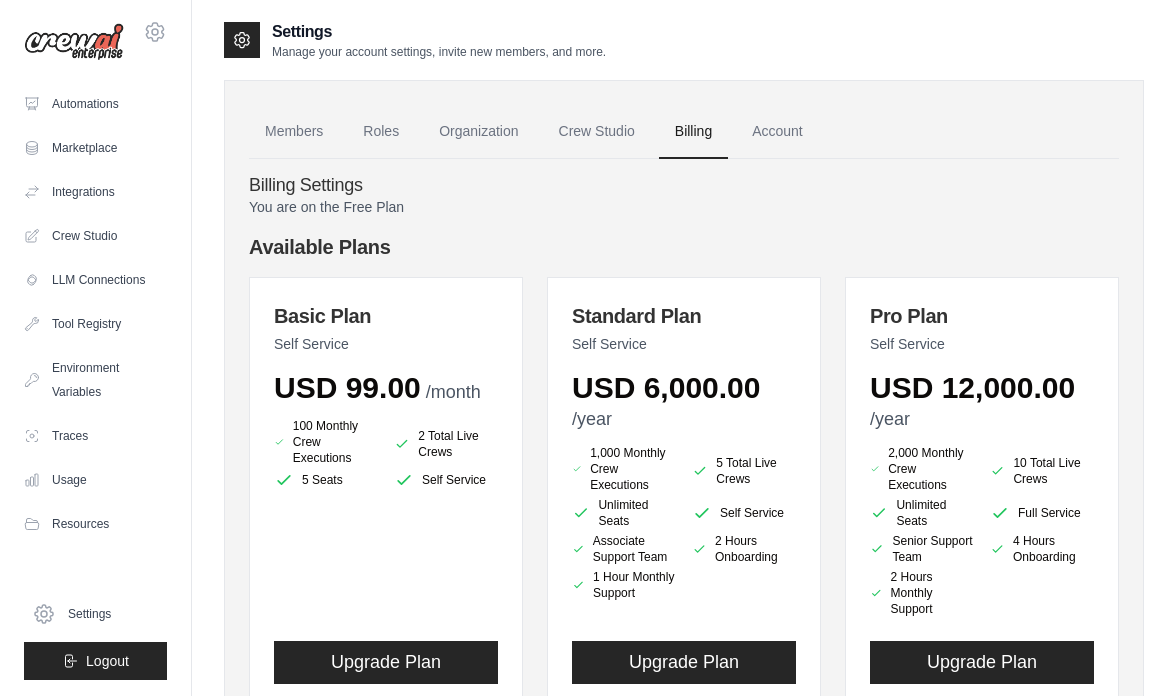 scroll, scrollTop: 0, scrollLeft: 0, axis: both 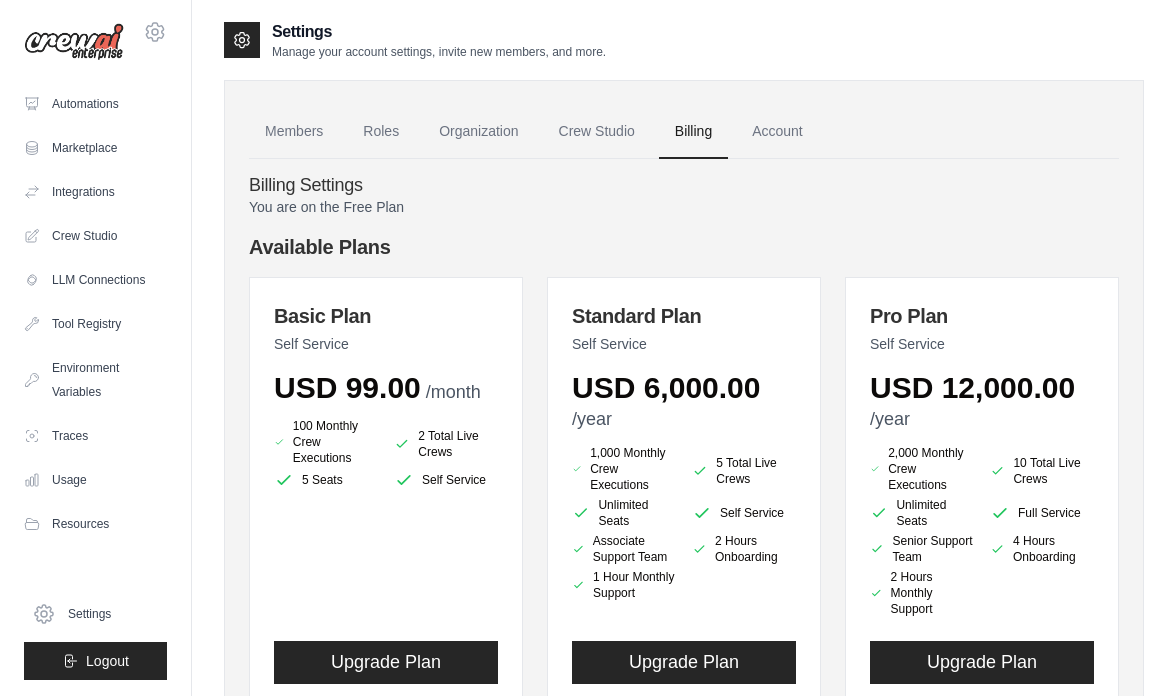 click on "Billing Settings
You are on the Free Plan
Available Plans
Basic Plan
Self Service
USD 99.00
/month
100 Monthly Crew Executions
2 Total Live Crews
5 Seats
Self Service
-" at bounding box center (684, 683) 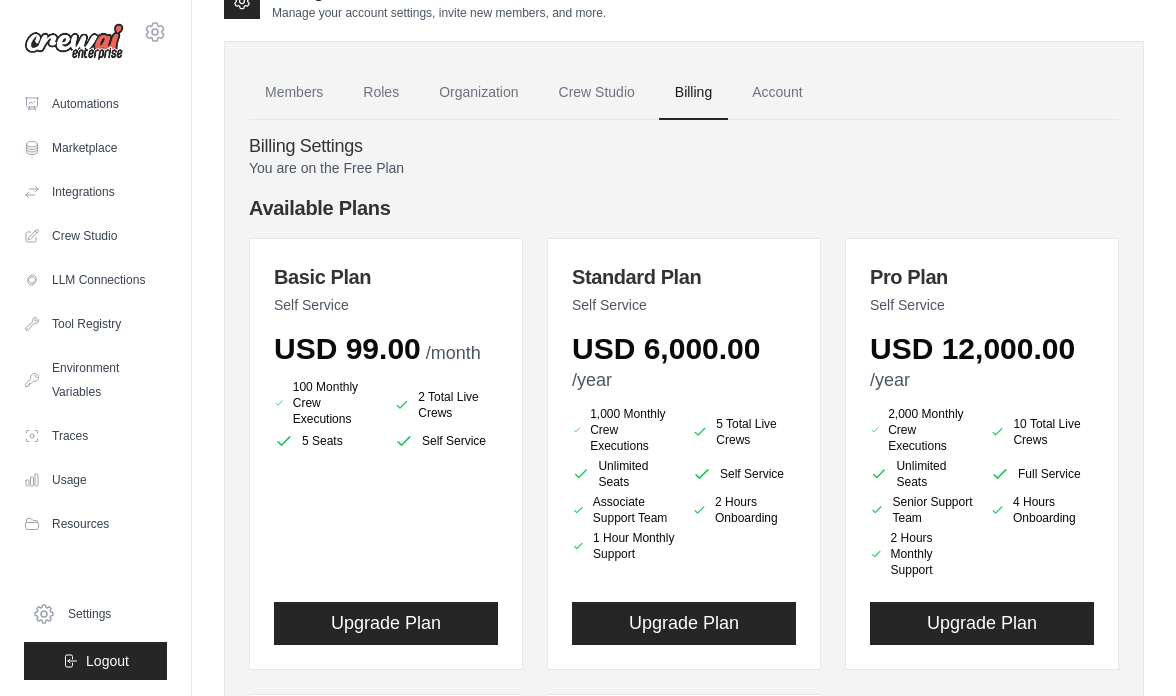 scroll, scrollTop: 0, scrollLeft: 0, axis: both 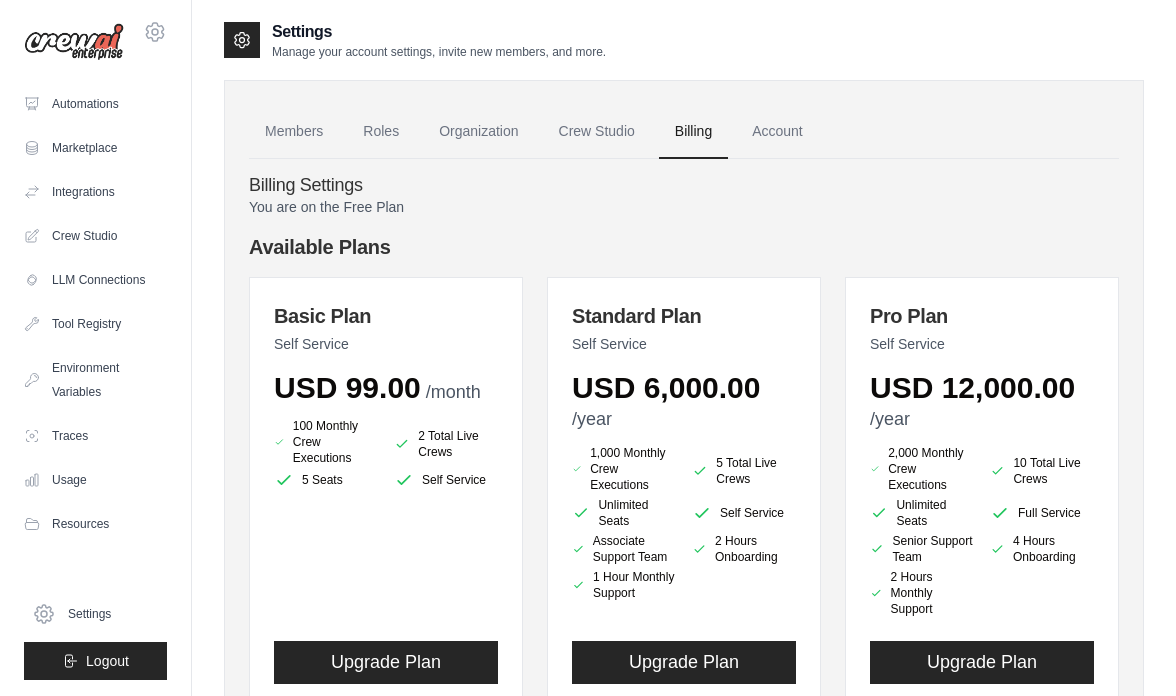 click on "Members
Roles
Organization
Crew Studio
Billing
Account
Billing Settings
You are on the Free Plan
Available Plans
Basic Plan
Self Service
USD 99.00
/month
100 Monthly Crew Executions
2 Total Live Crews
/year -" at bounding box center [684, 656] 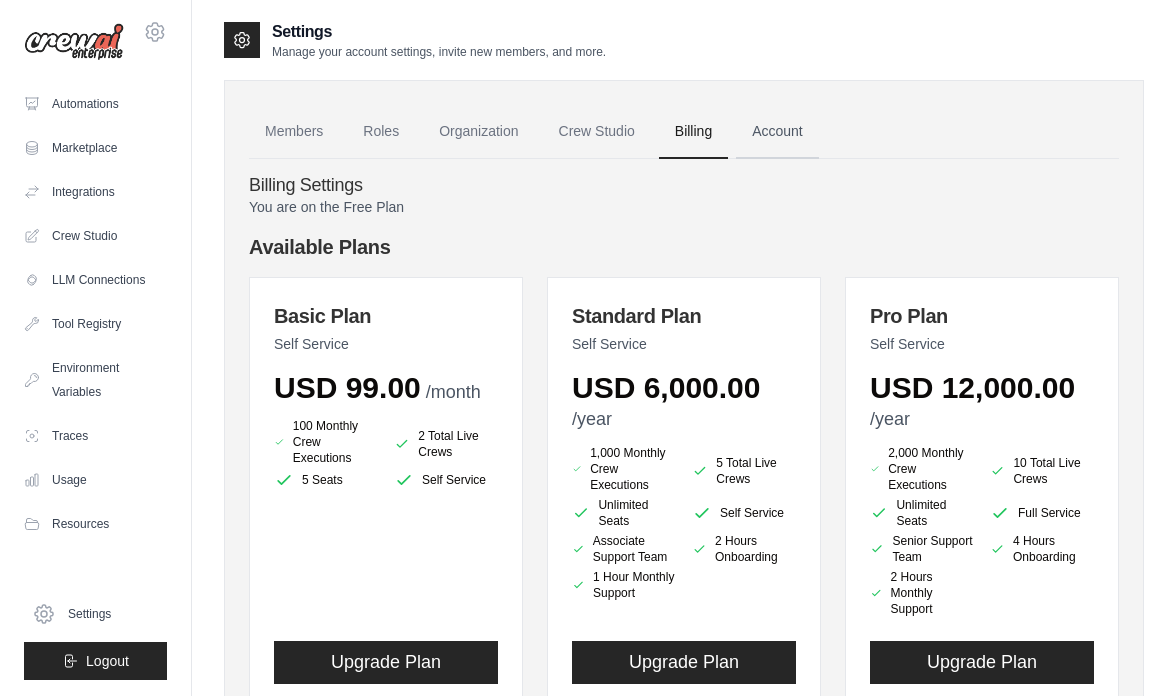 click on "Account" at bounding box center [777, 132] 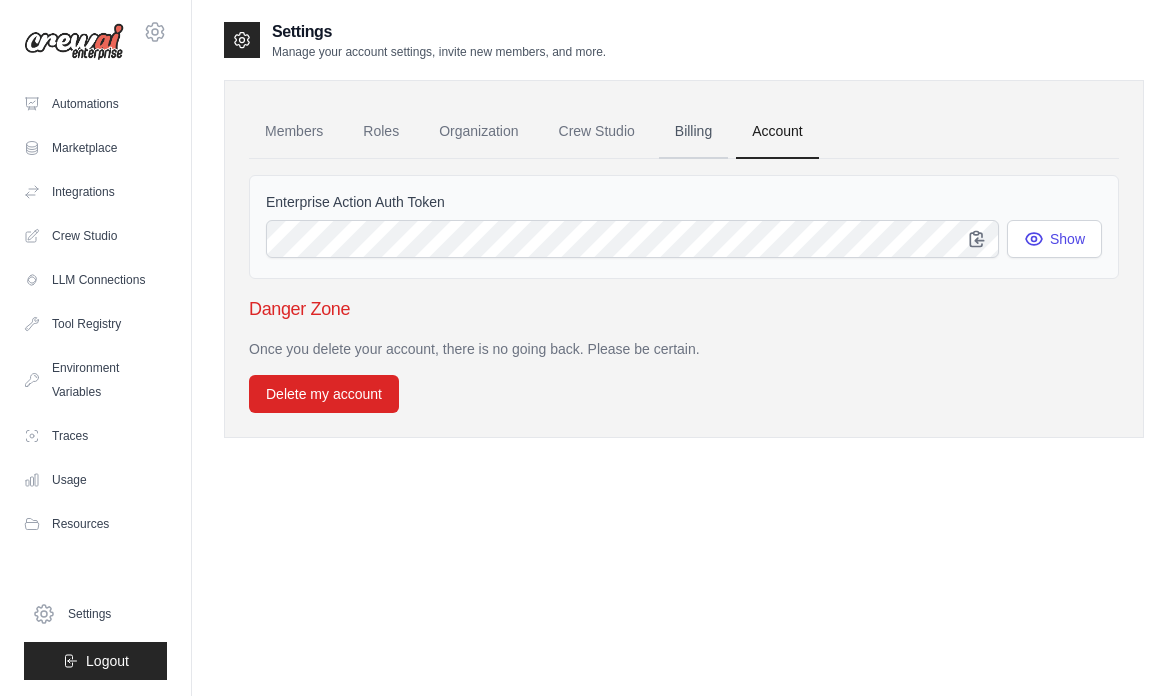 click on "Billing" at bounding box center [693, 132] 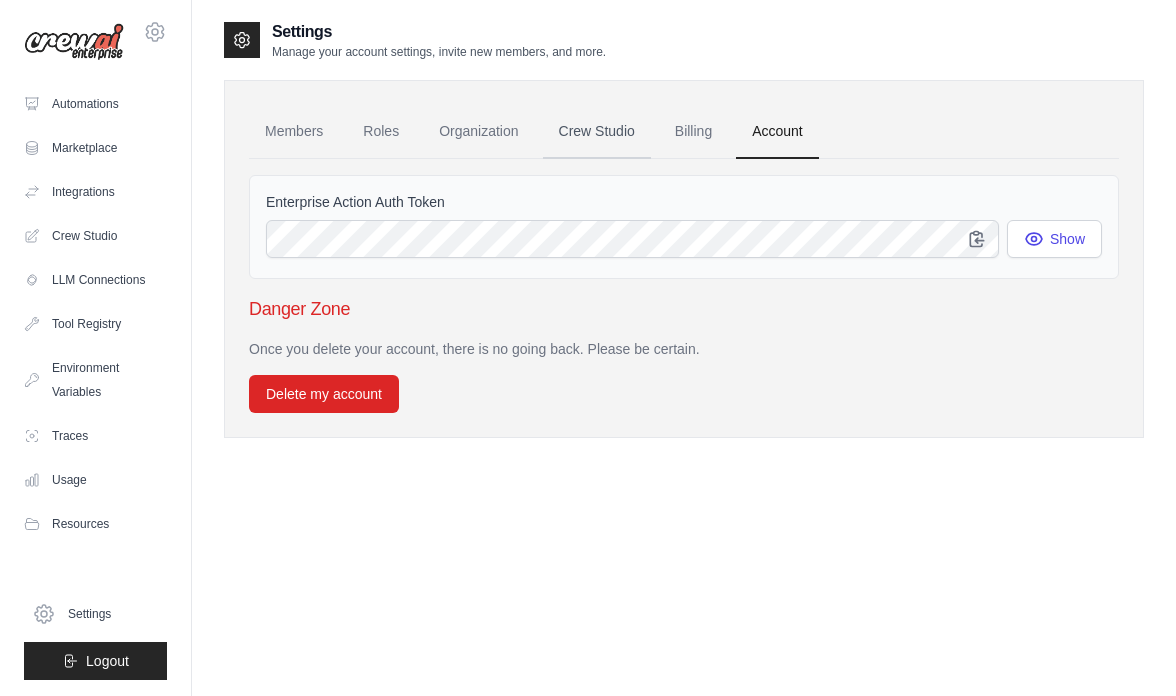 click on "Crew Studio" at bounding box center (597, 132) 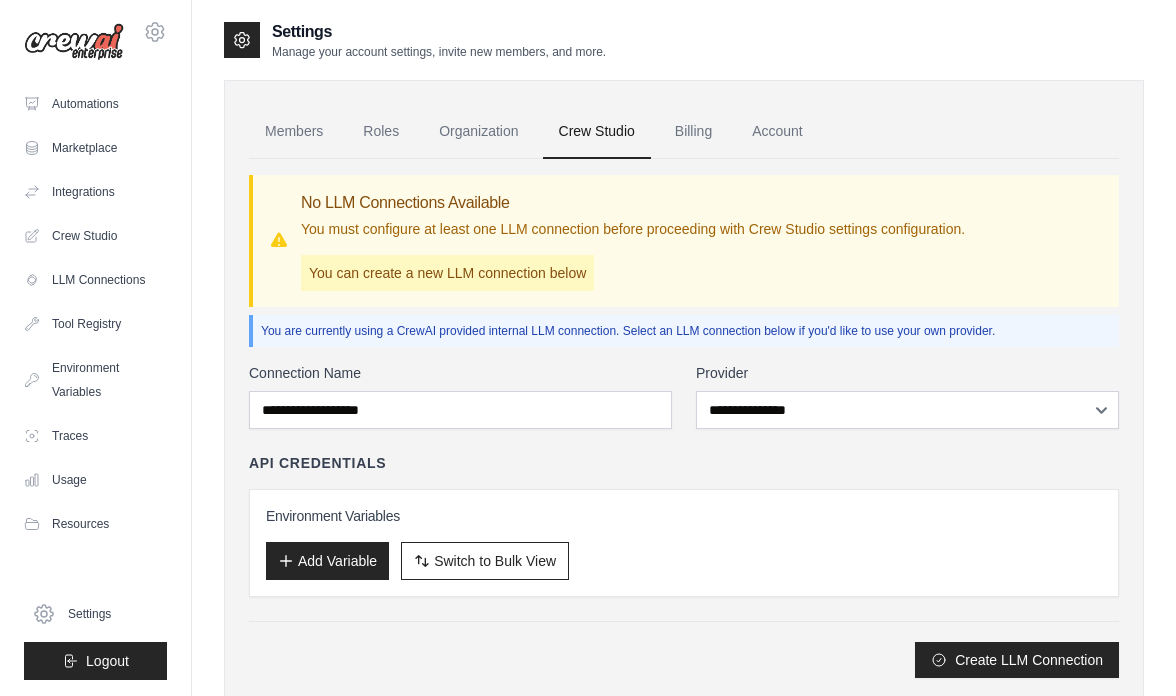 scroll, scrollTop: 0, scrollLeft: 0, axis: both 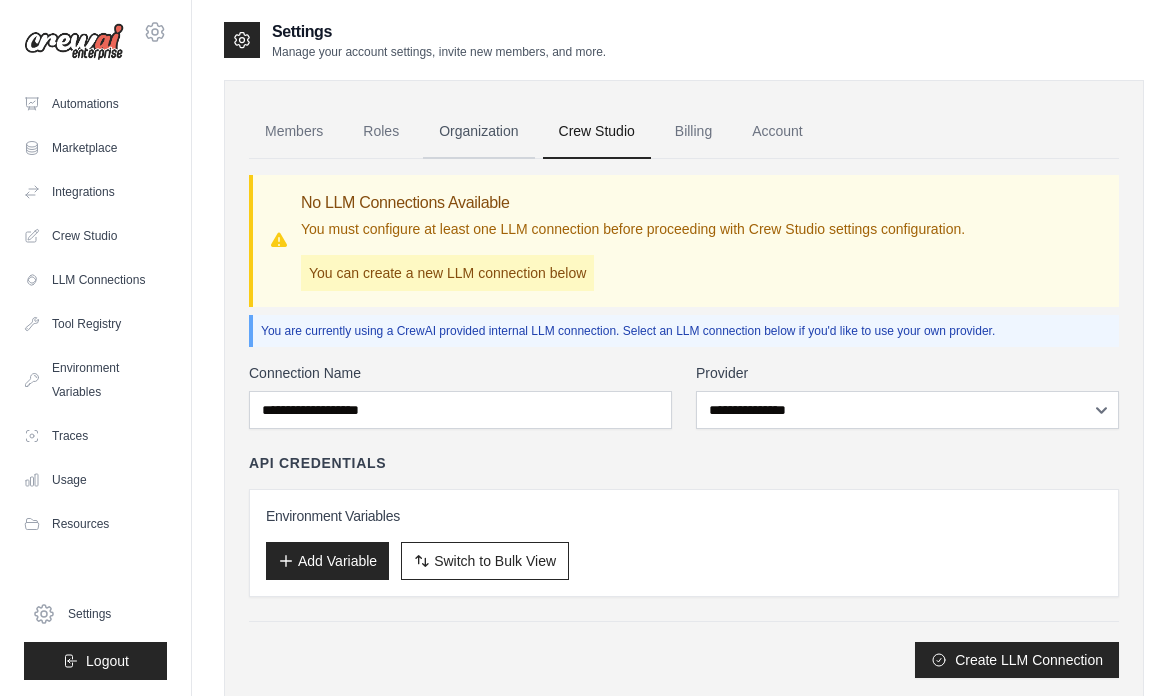 click on "Organization" at bounding box center [478, 132] 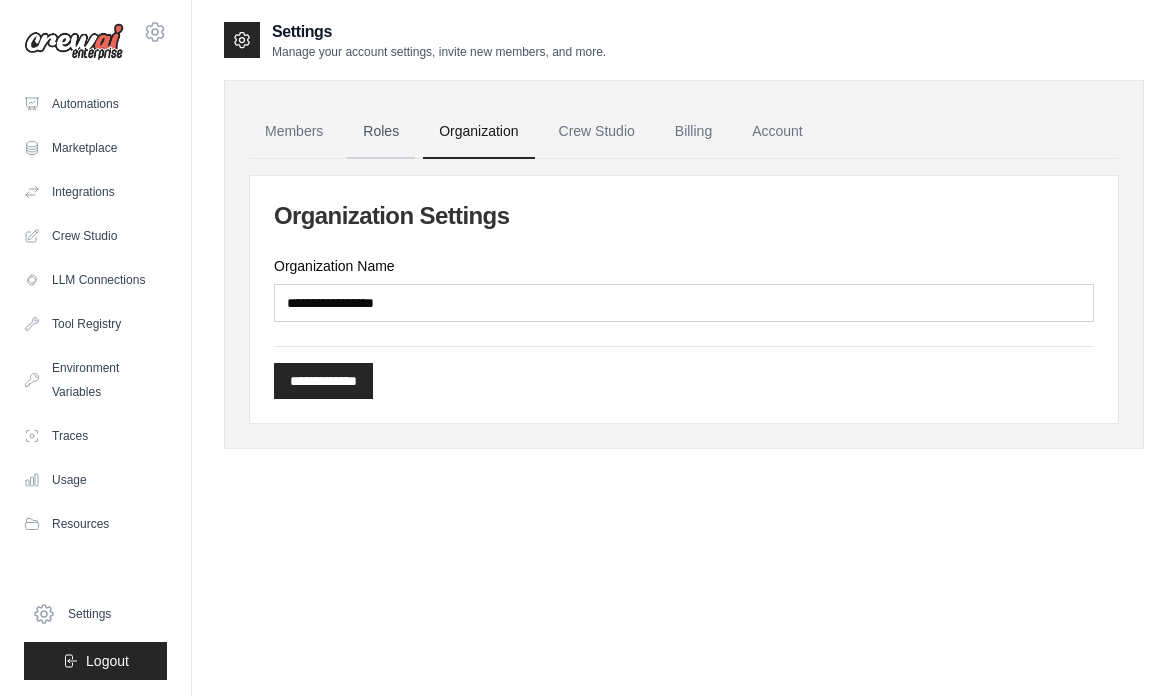 click on "Roles" at bounding box center [381, 132] 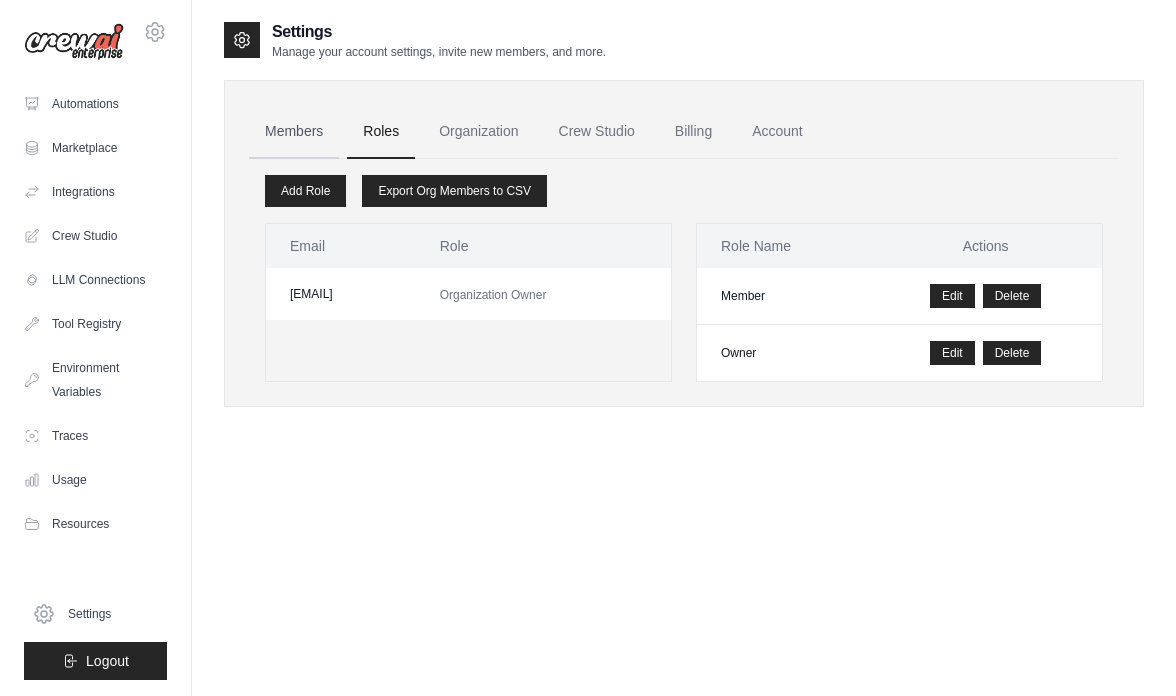 click on "Members" at bounding box center [294, 132] 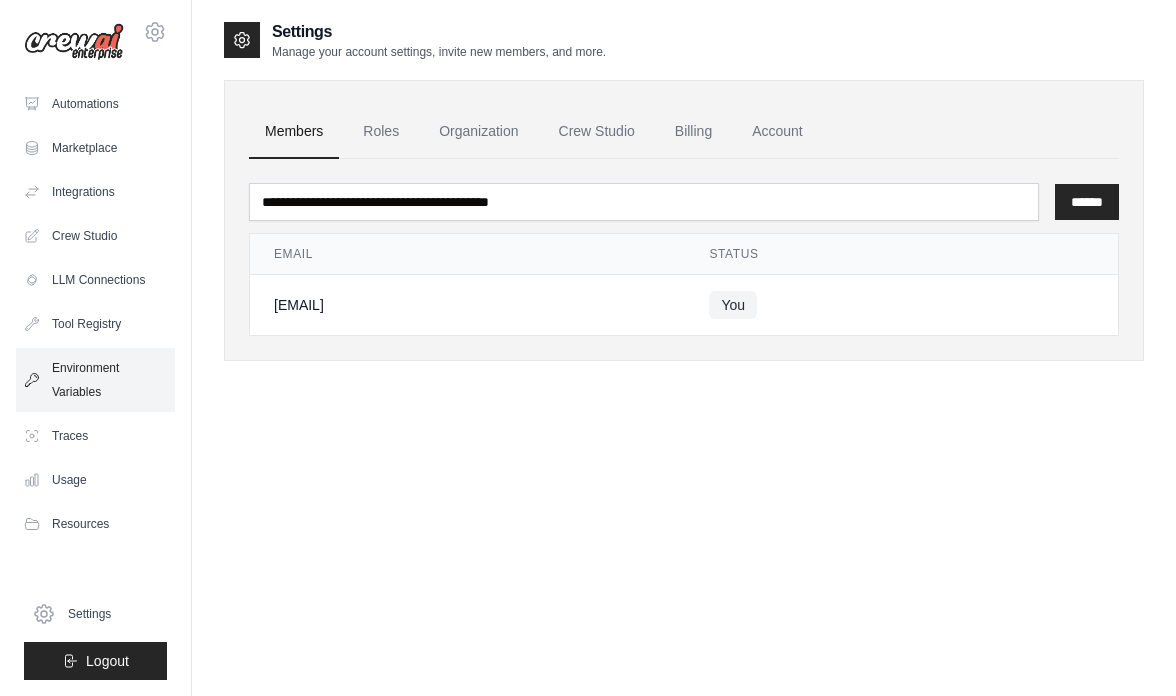 click on "Environment Variables" at bounding box center [95, 380] 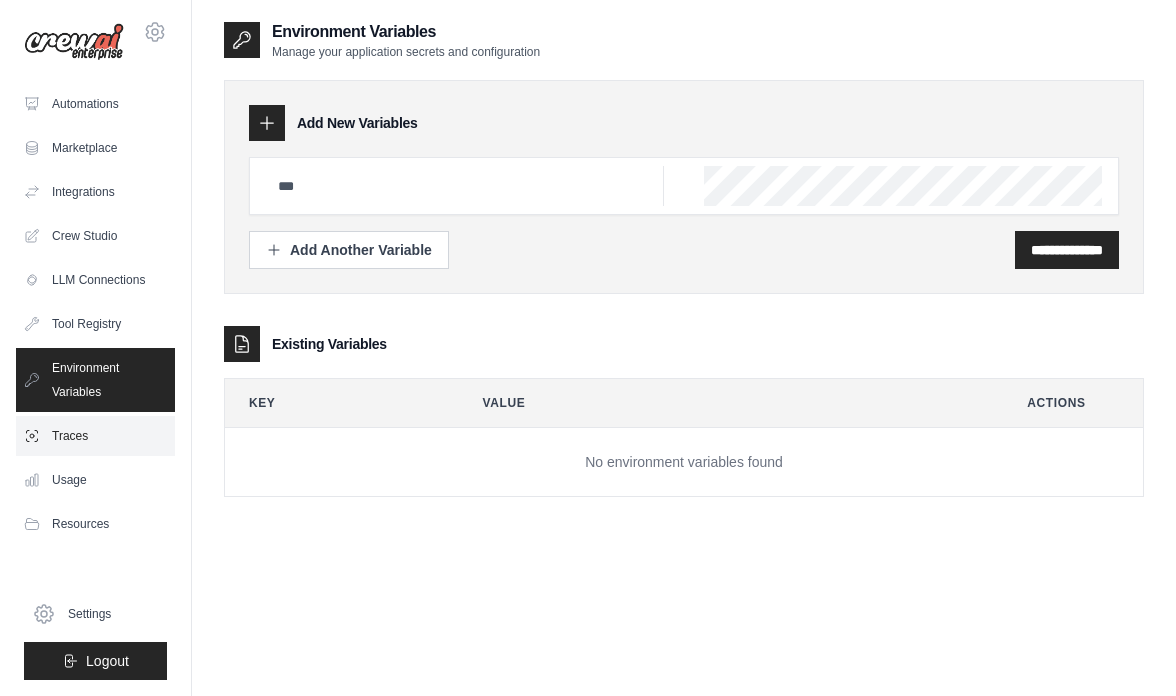 click on "Traces" at bounding box center (95, 436) 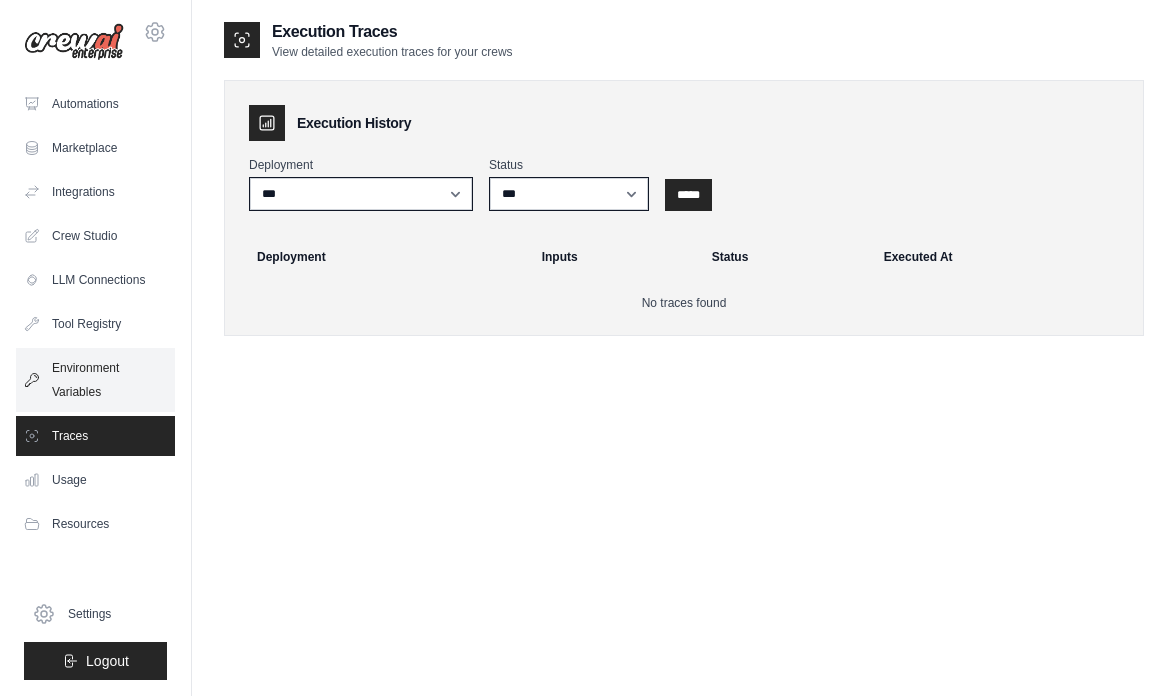 click on "Environment Variables" at bounding box center (95, 380) 